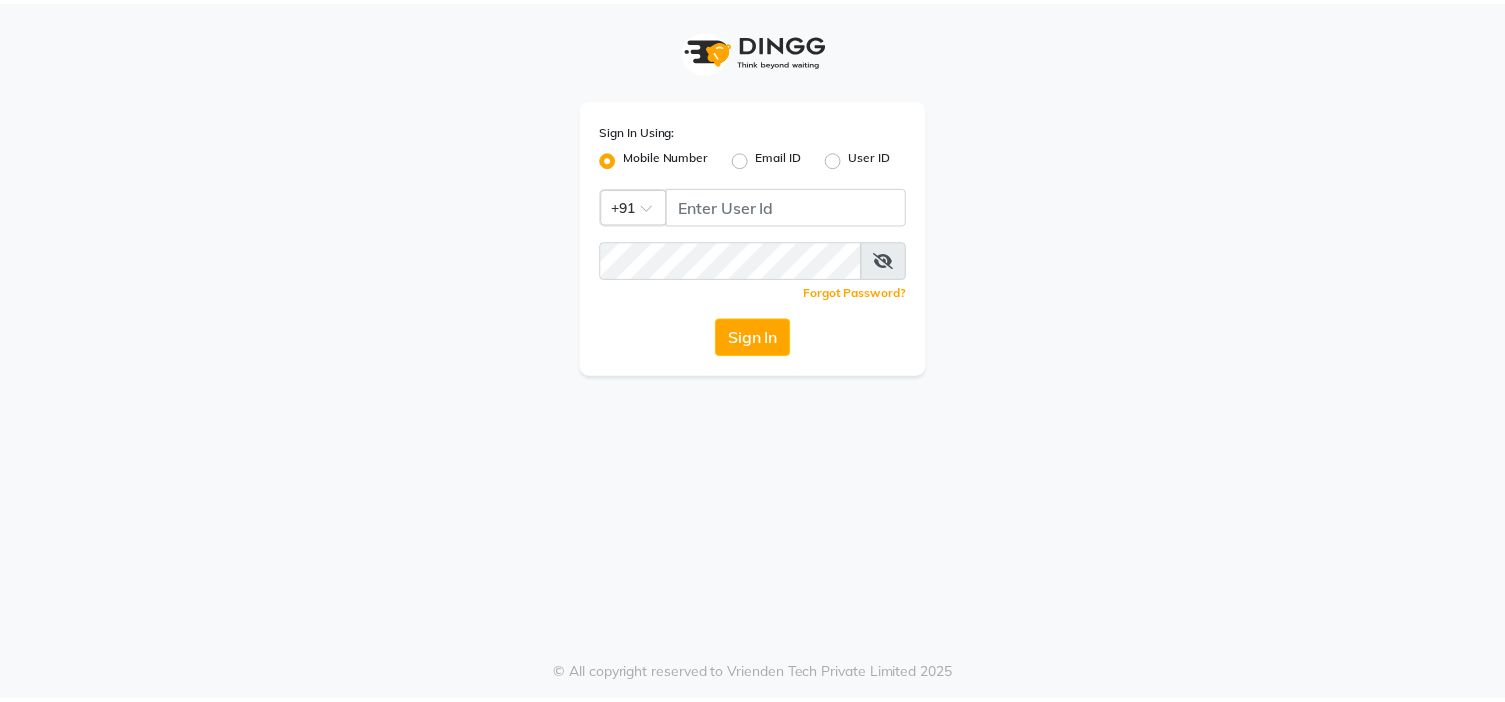 scroll, scrollTop: 0, scrollLeft: 0, axis: both 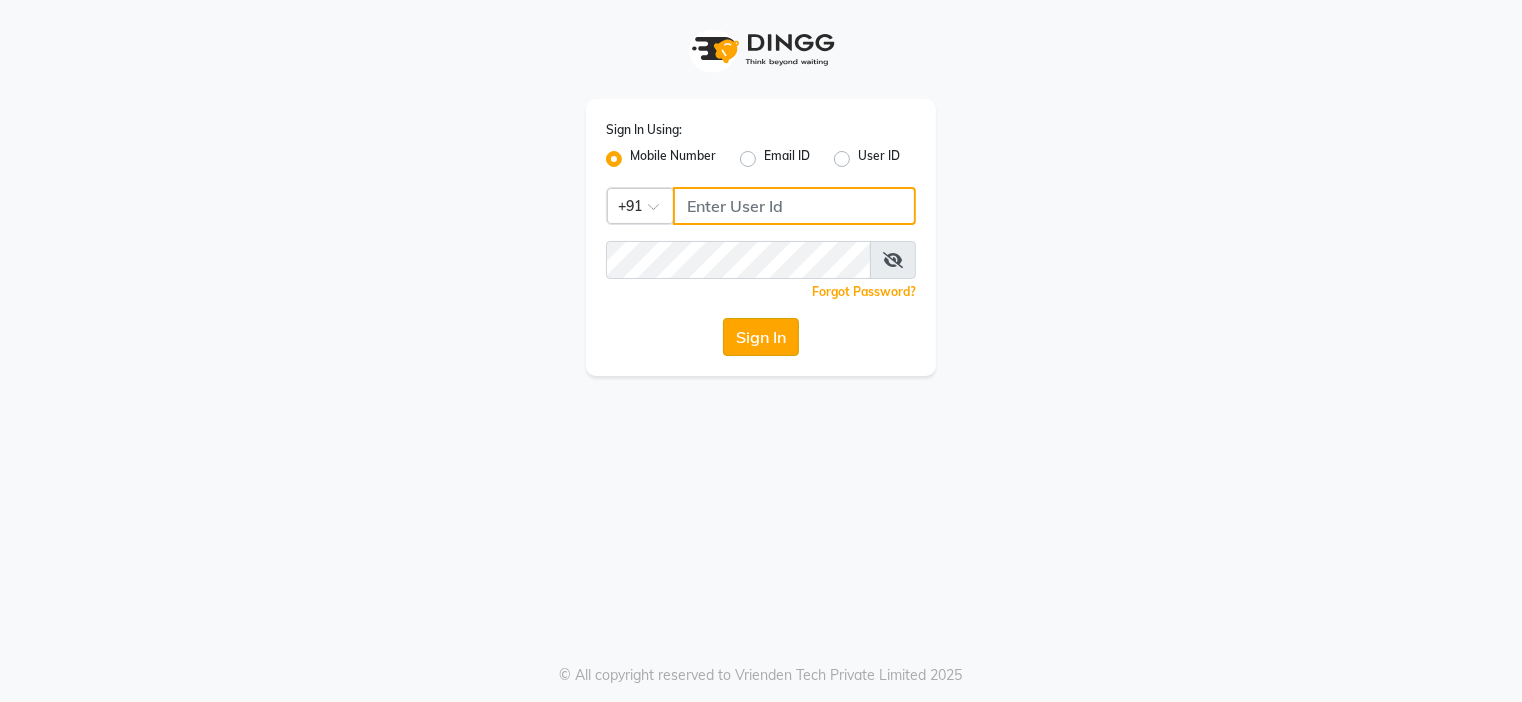 type on "9091918787" 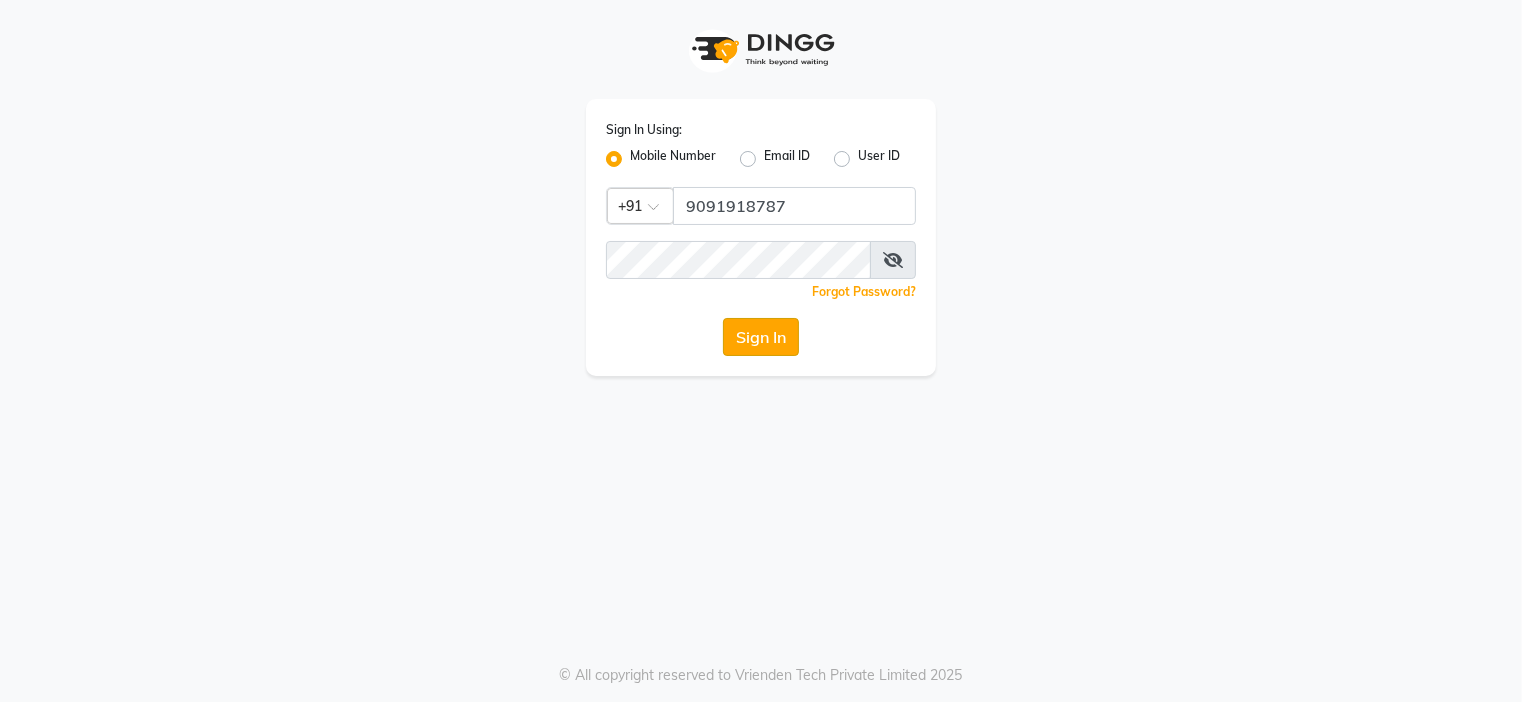 click on "Sign In" 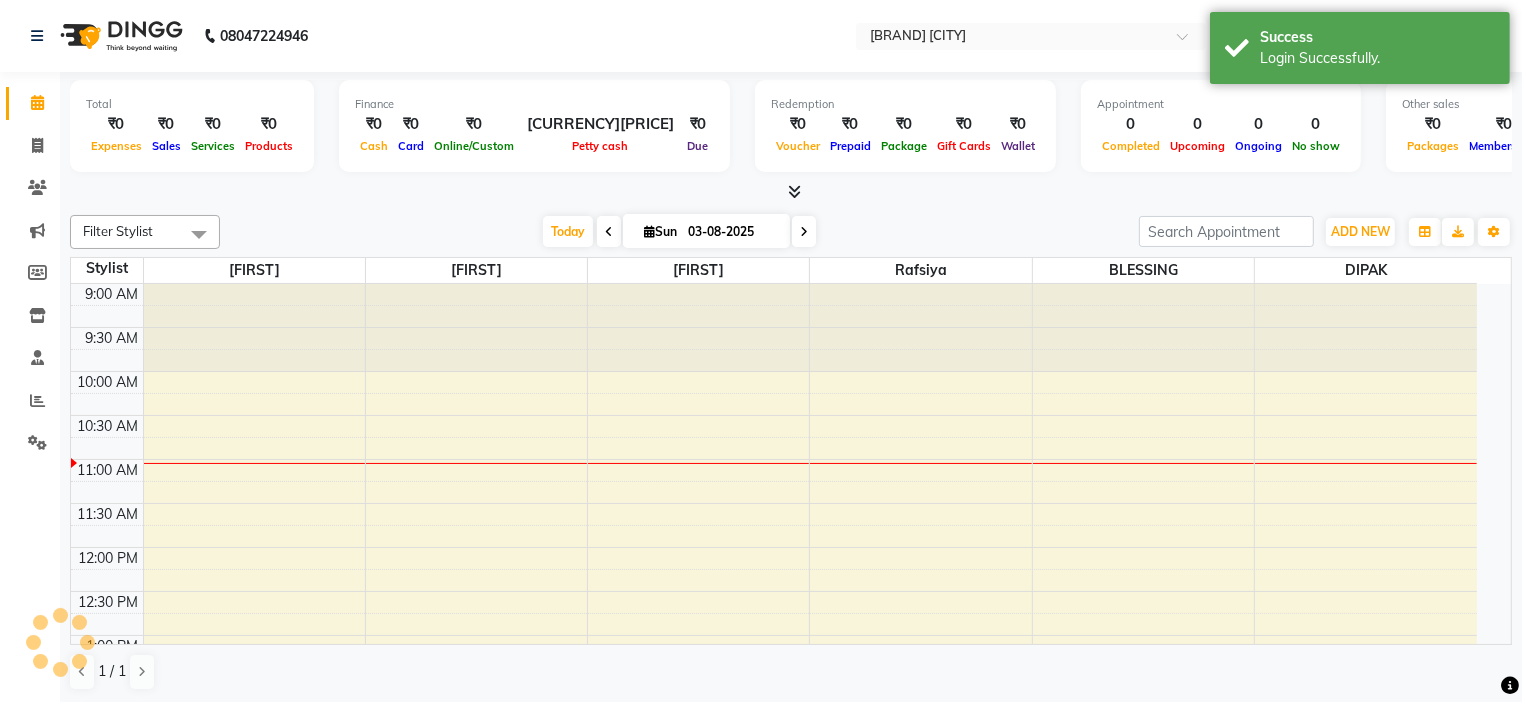 select on "en" 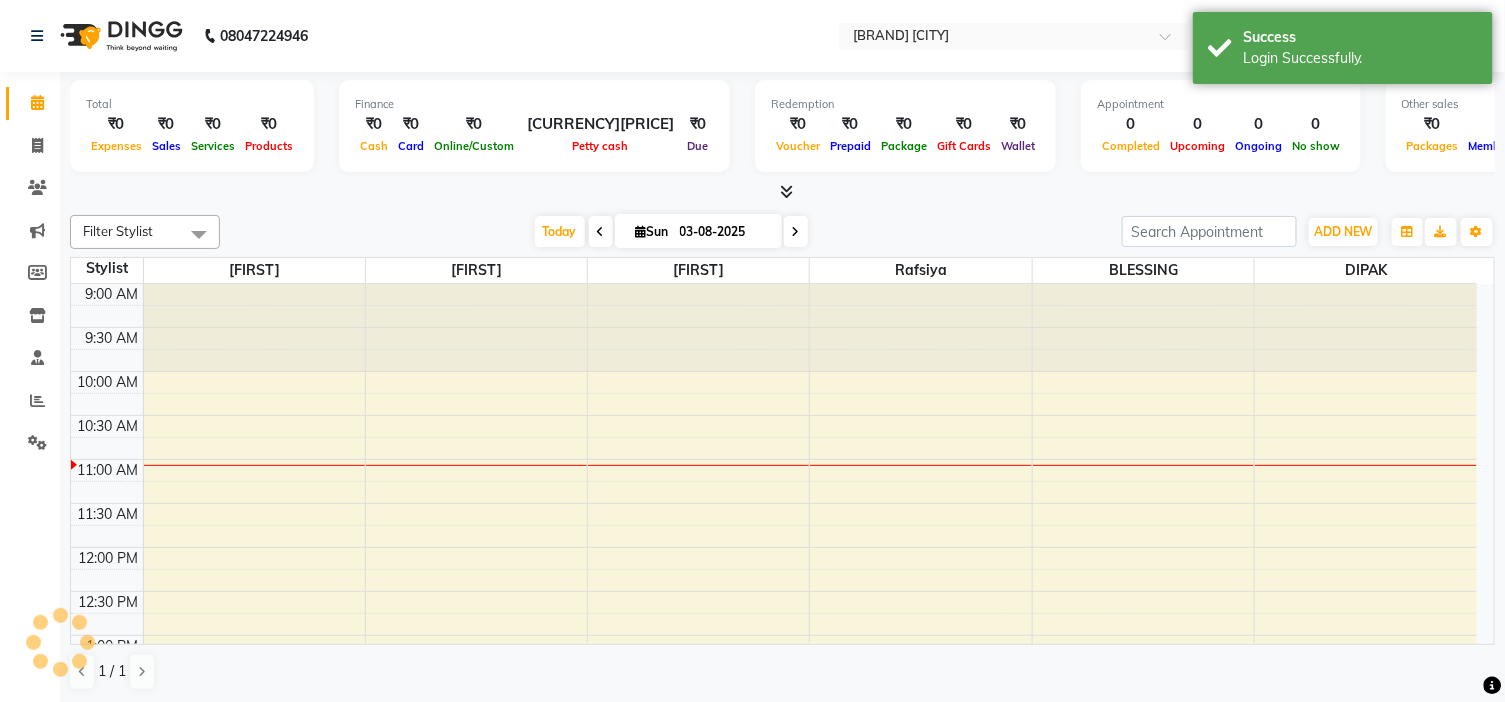 scroll, scrollTop: 0, scrollLeft: 0, axis: both 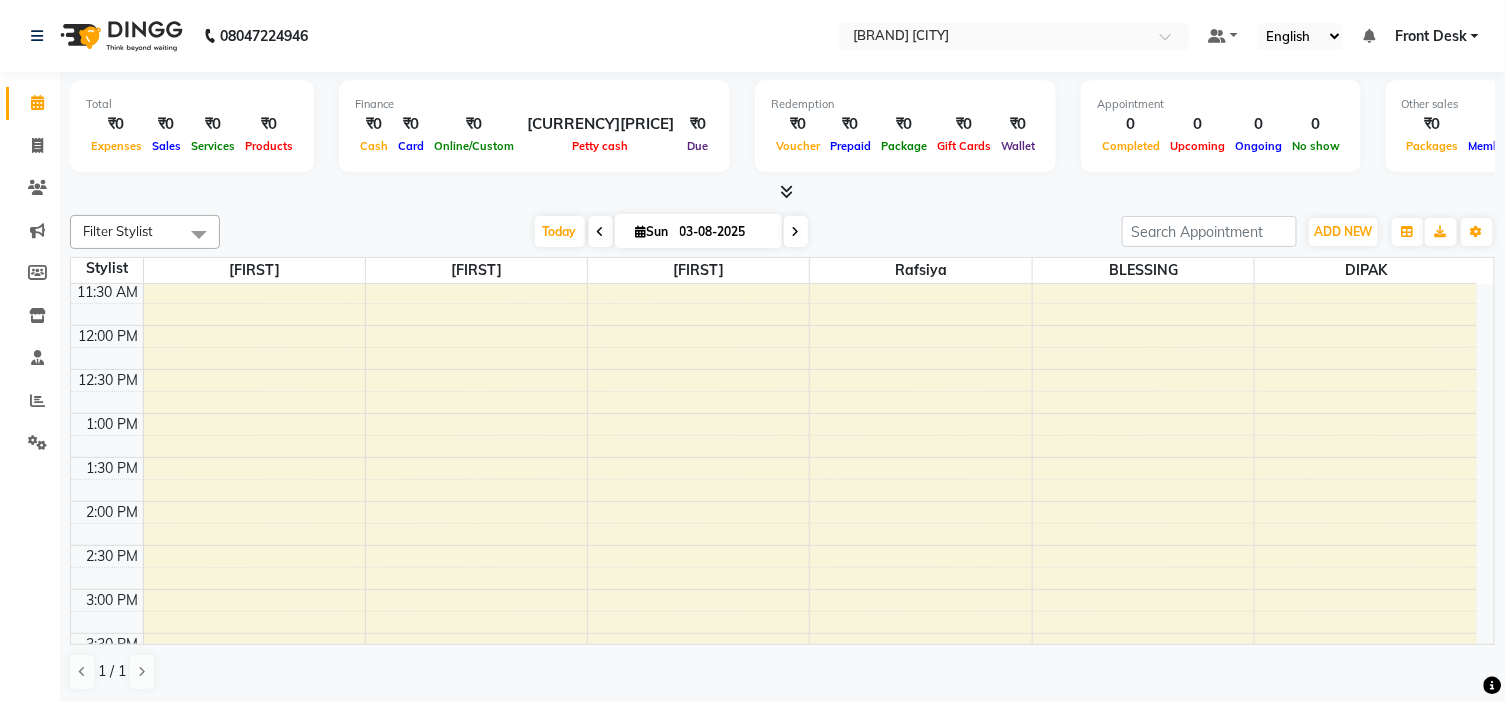 click at bounding box center (796, 231) 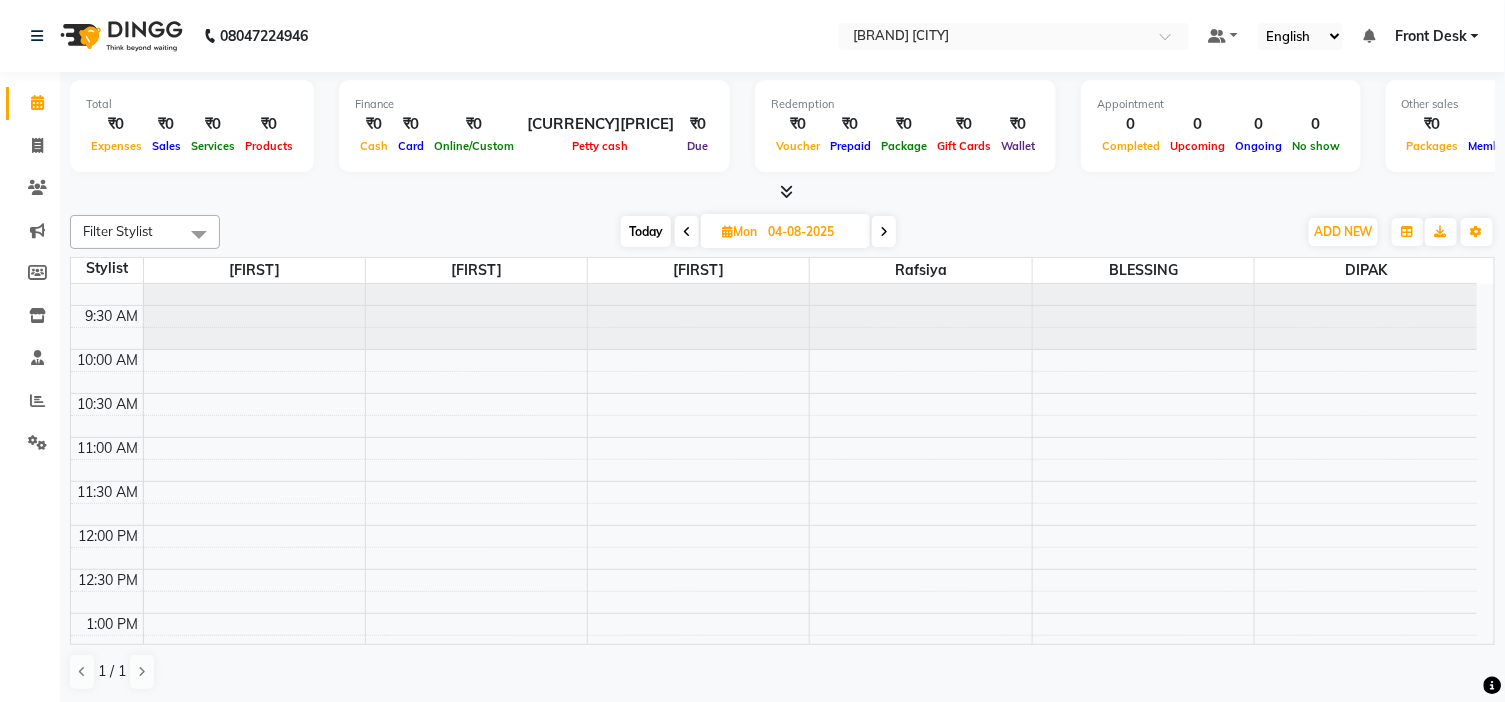 scroll, scrollTop: 0, scrollLeft: 0, axis: both 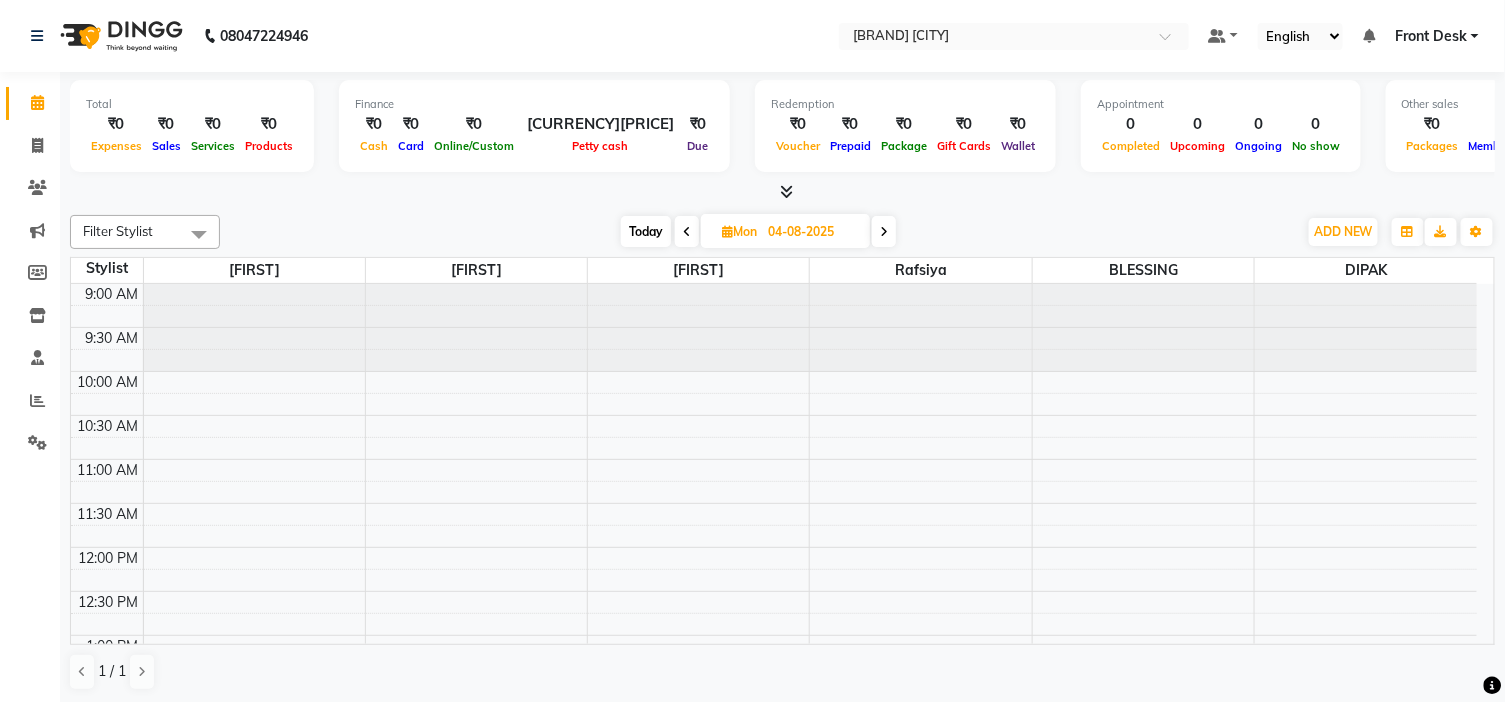 click at bounding box center (687, 232) 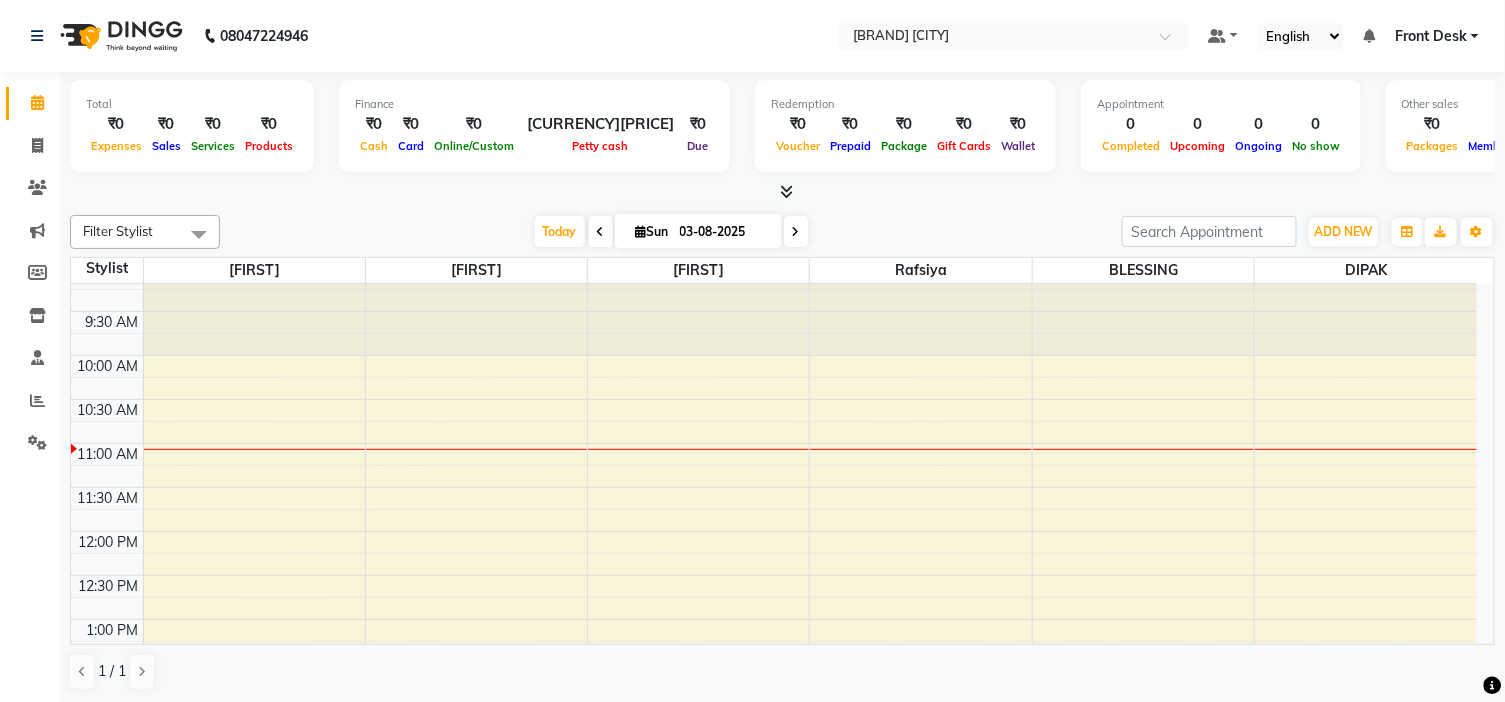 scroll, scrollTop: 0, scrollLeft: 0, axis: both 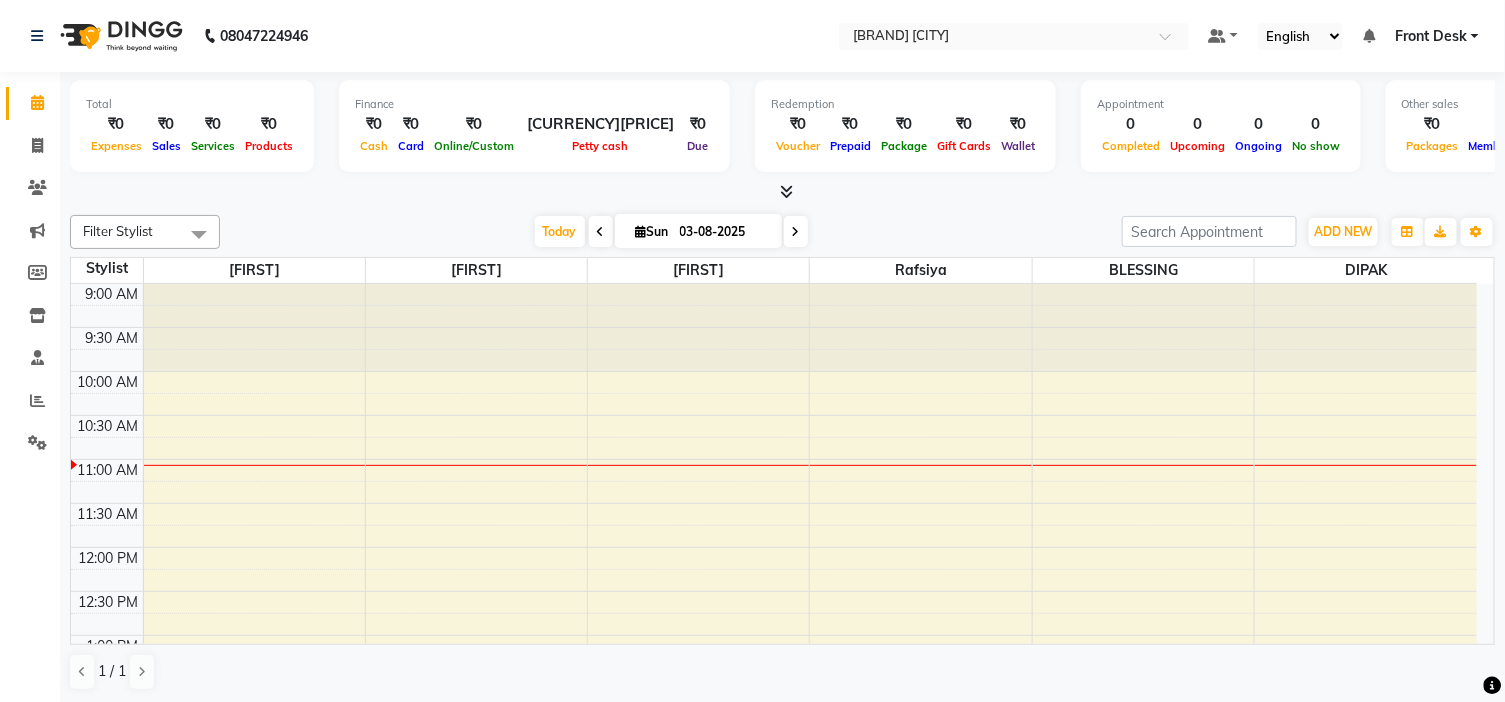 click on "9:00 AM 9:30 AM 10:00 AM 10:30 AM 11:00 AM 11:30 AM 12:00 PM 12:30 PM 1:00 PM 1:30 PM 2:00 PM 2:30 PM 3:00 PM 3:30 PM 4:00 PM 4:30 PM 5:00 PM 5:30 PM 6:00 PM 6:30 PM 7:00 PM 7:30 PM 8:00 PM 8:30 PM 9:00 PM 9:30 PM" at bounding box center (774, 855) 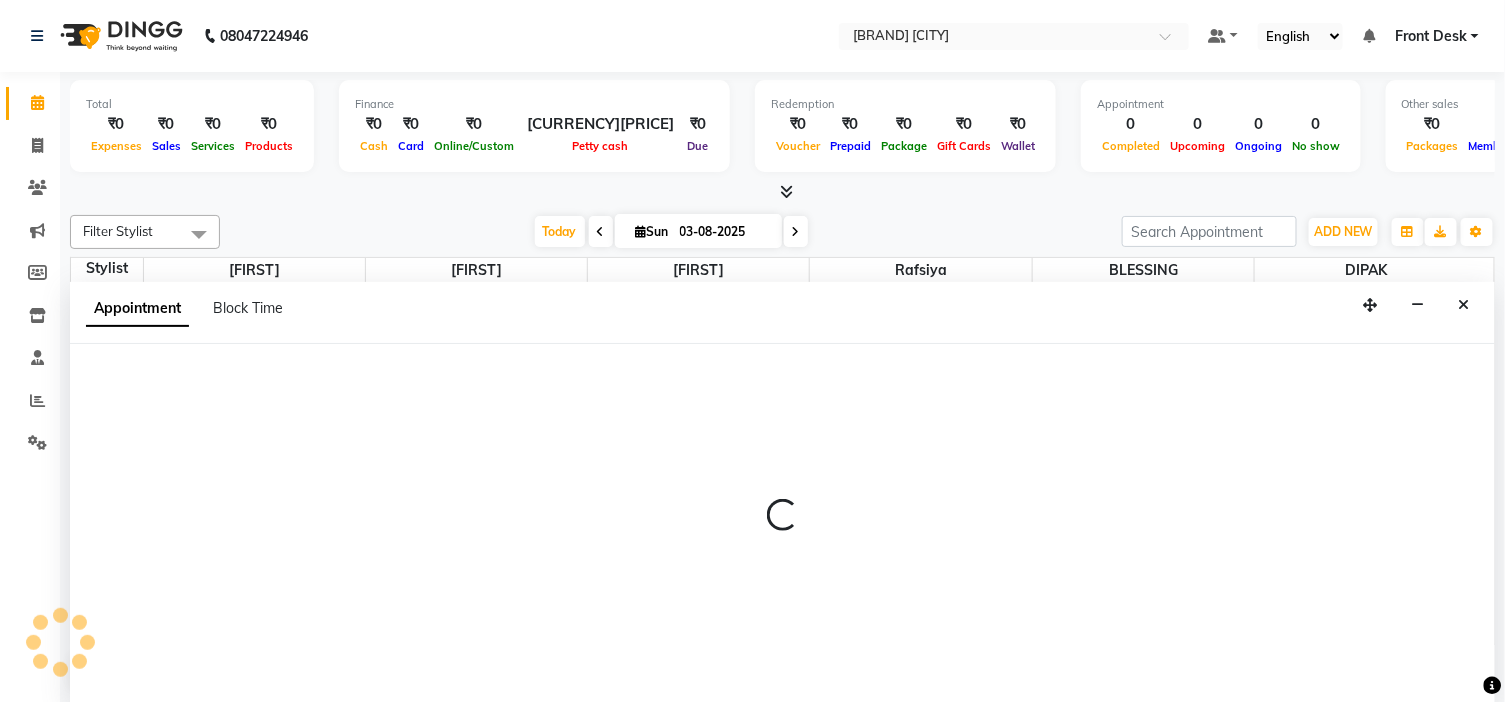 scroll, scrollTop: 1, scrollLeft: 0, axis: vertical 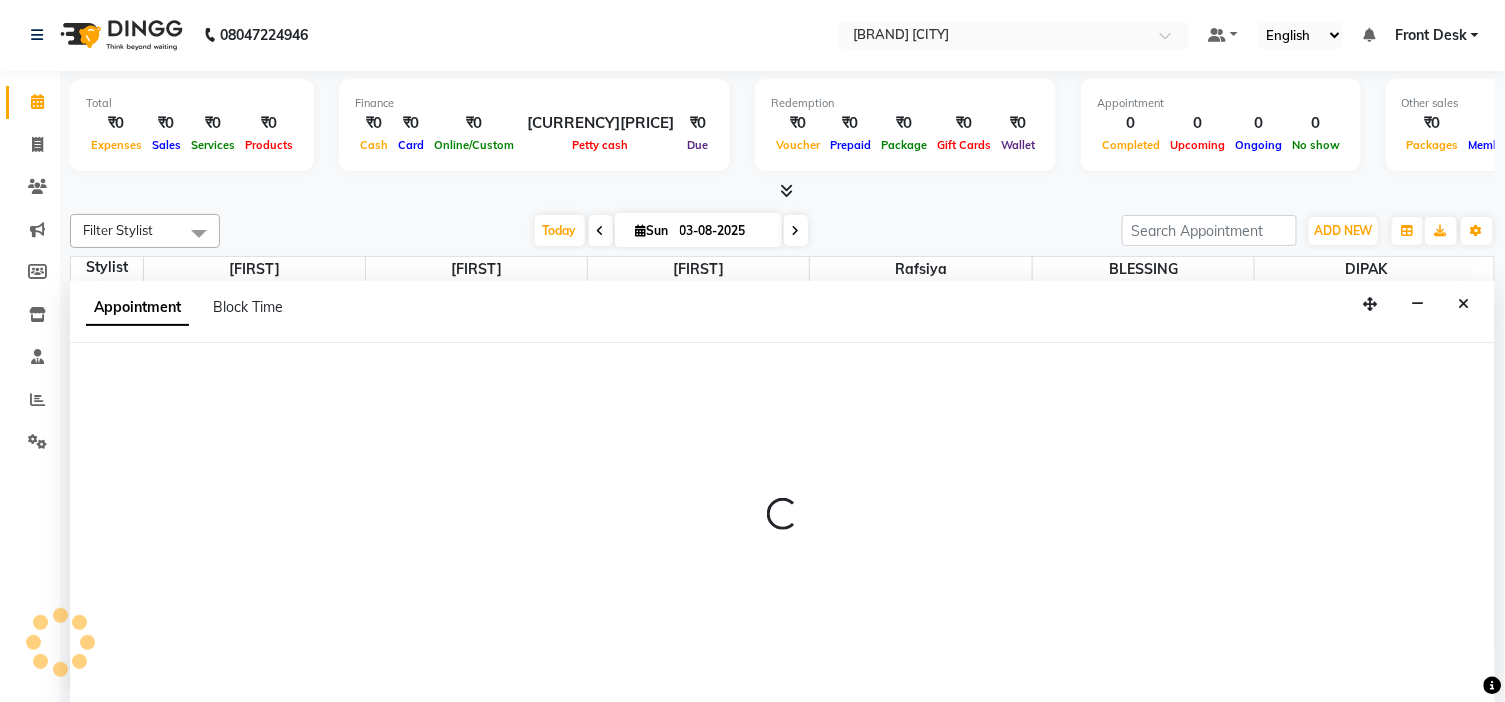 select on "37611" 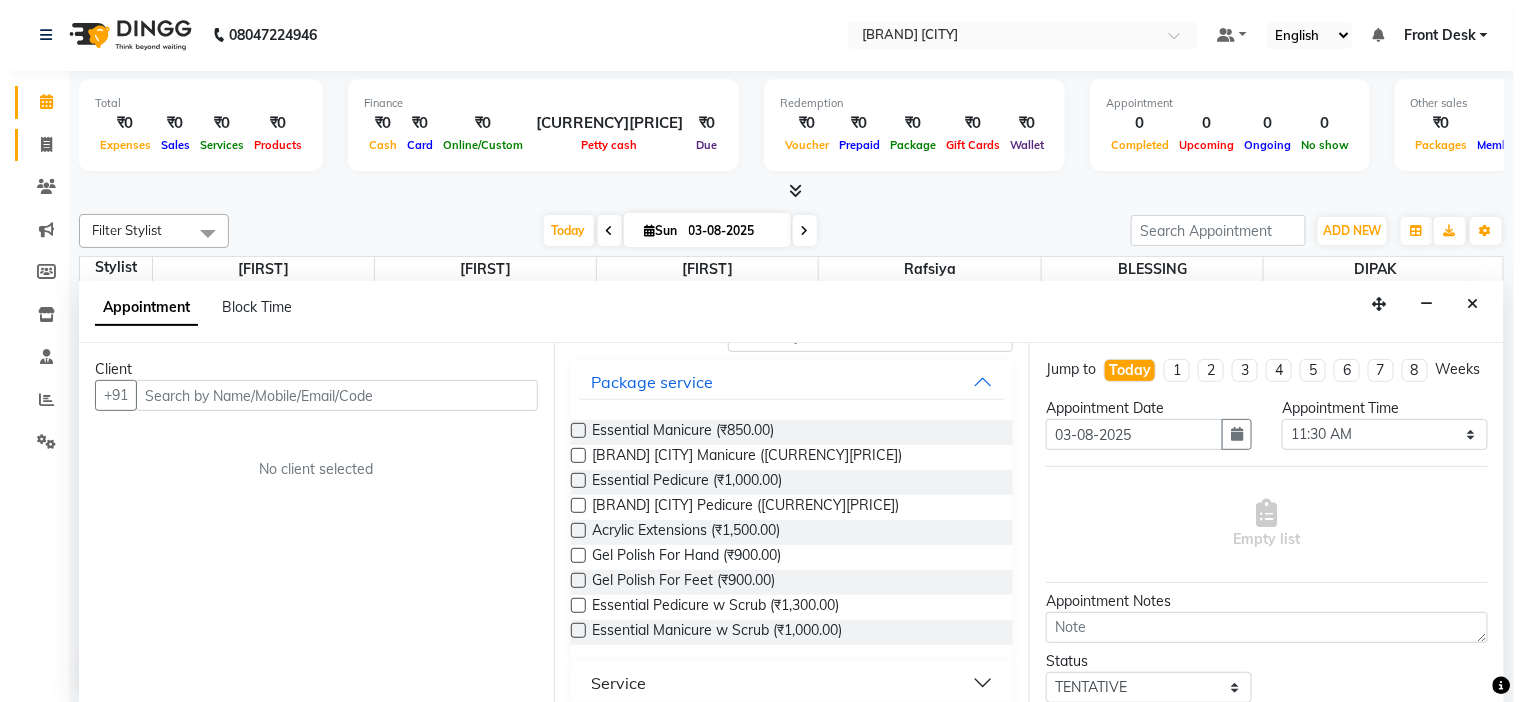 scroll, scrollTop: 0, scrollLeft: 0, axis: both 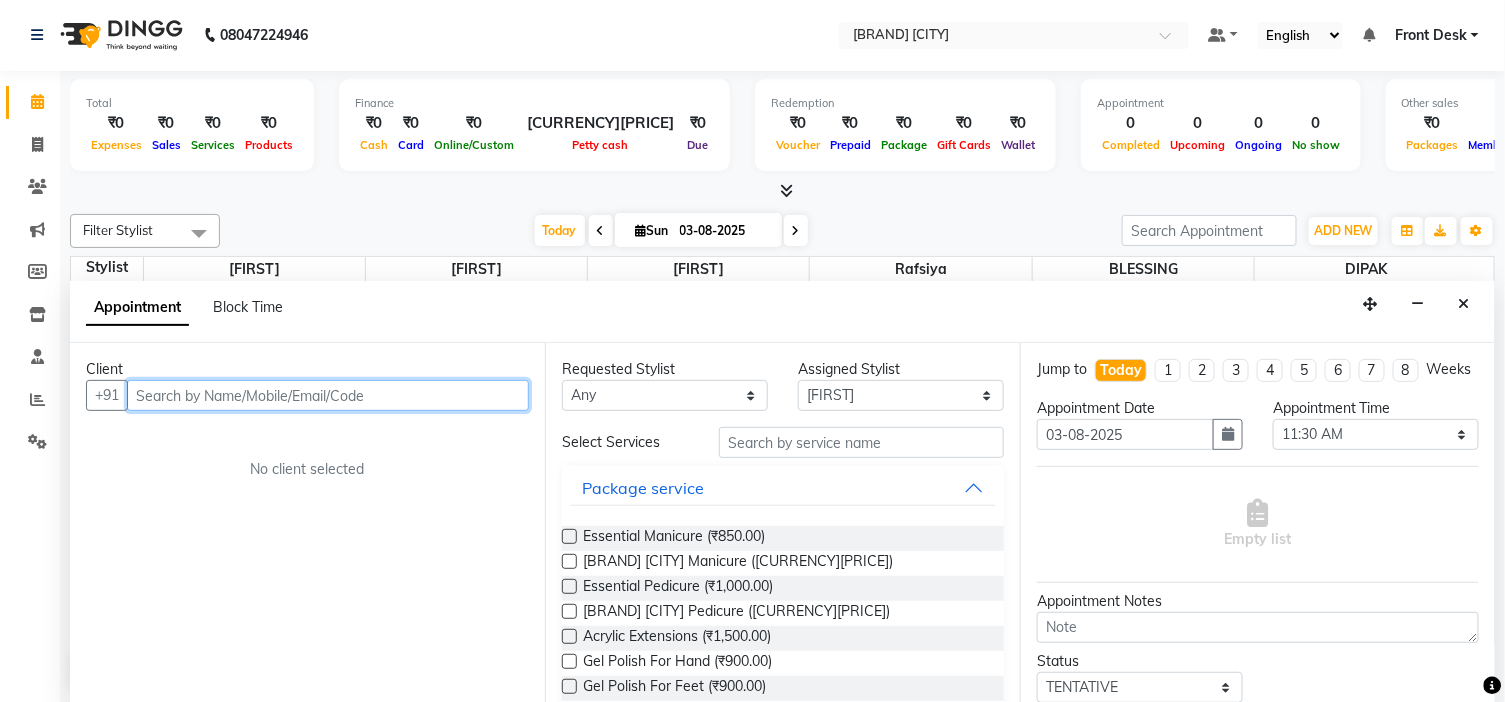 click at bounding box center [328, 395] 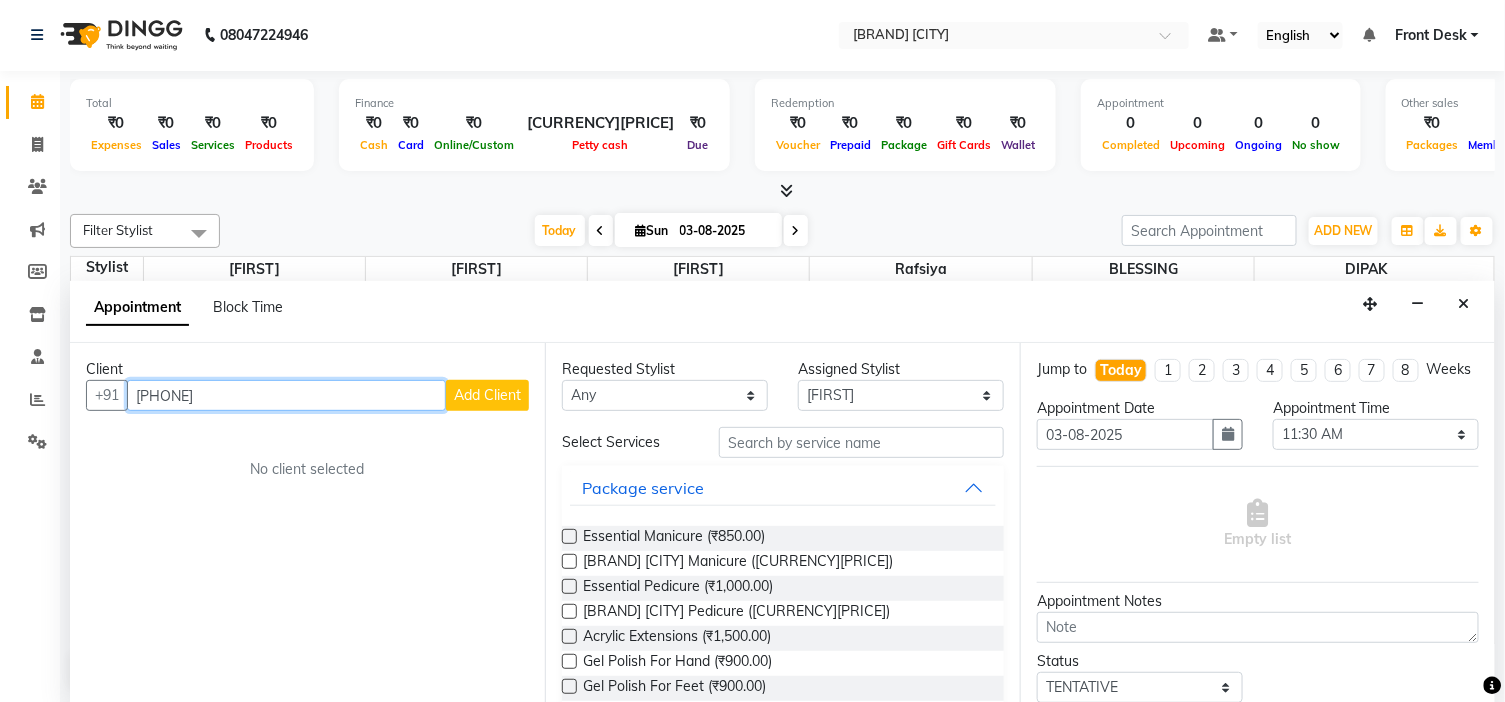 type on "[PHONE]" 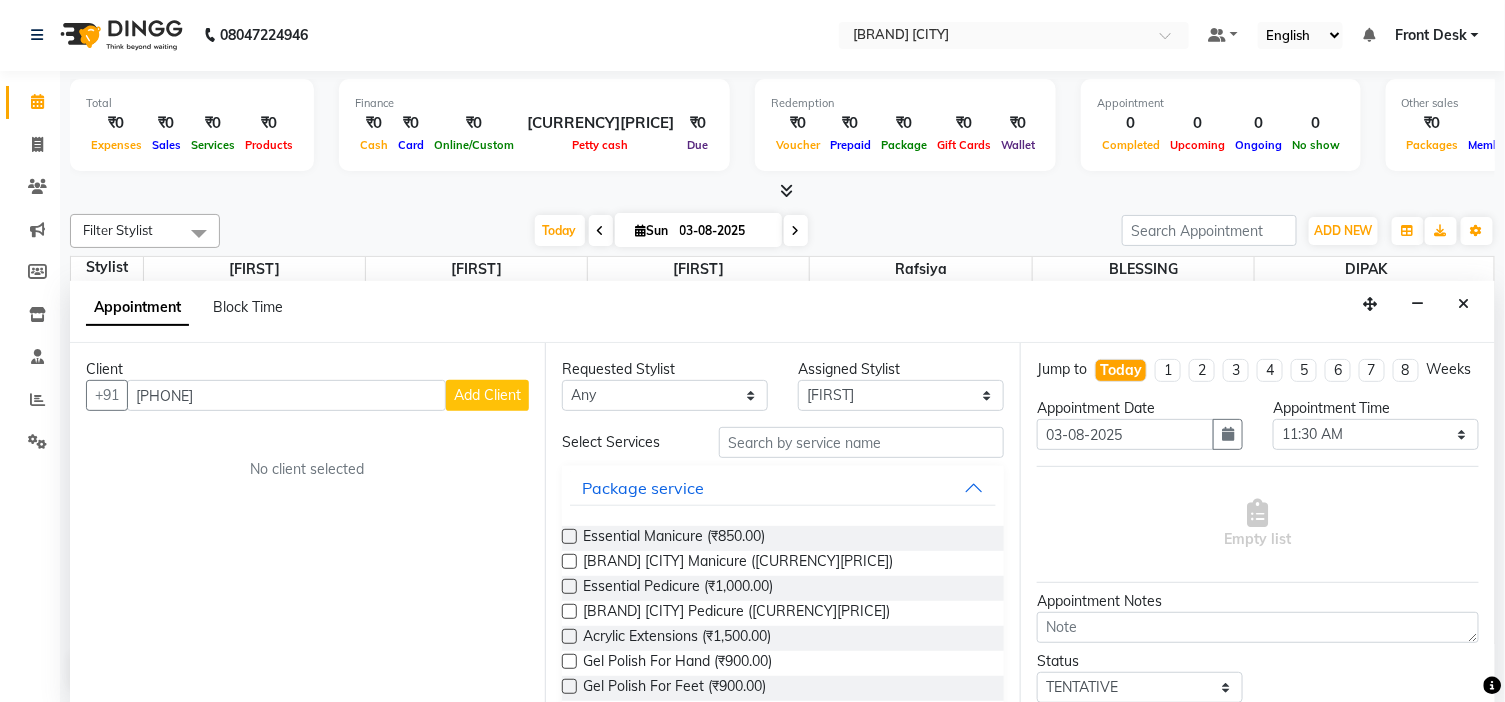 click on "Add Client" at bounding box center [487, 395] 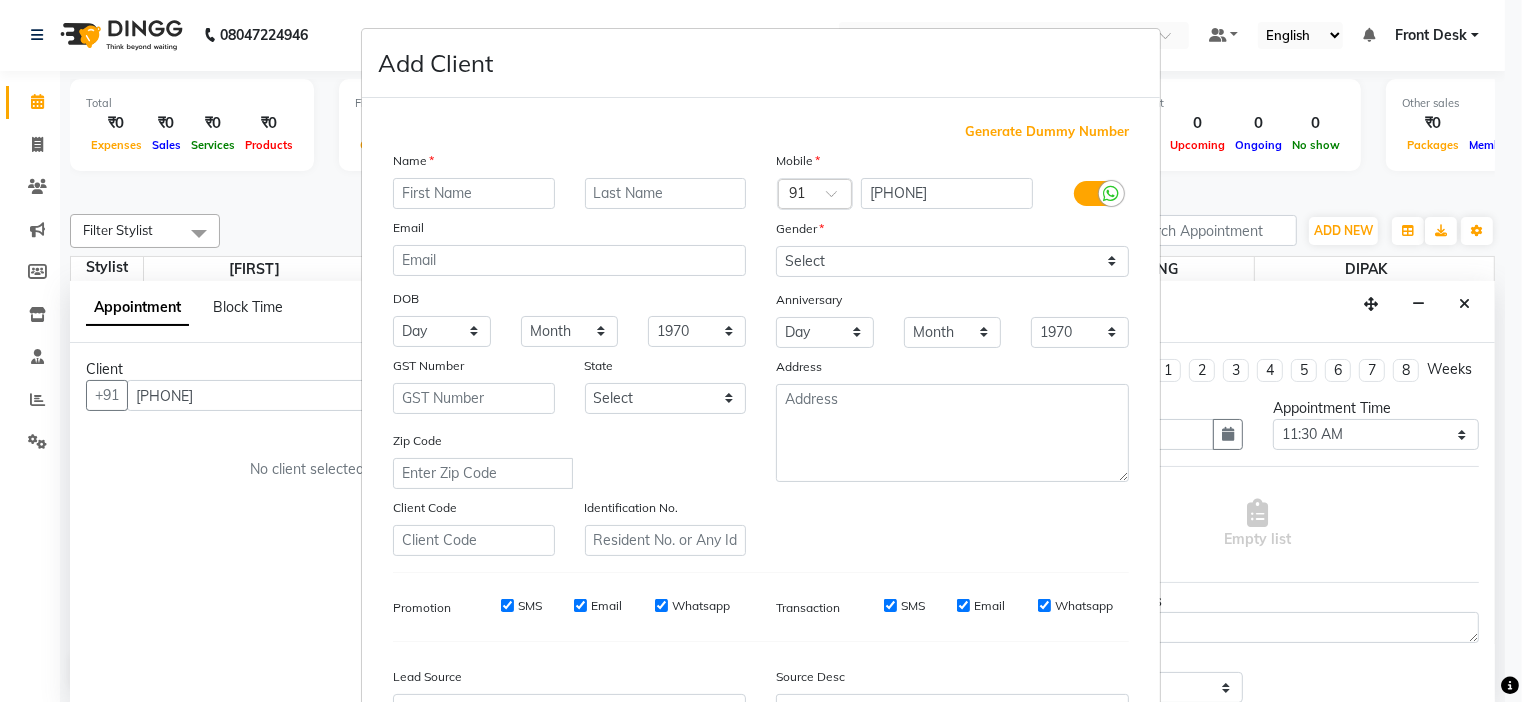 click at bounding box center [474, 193] 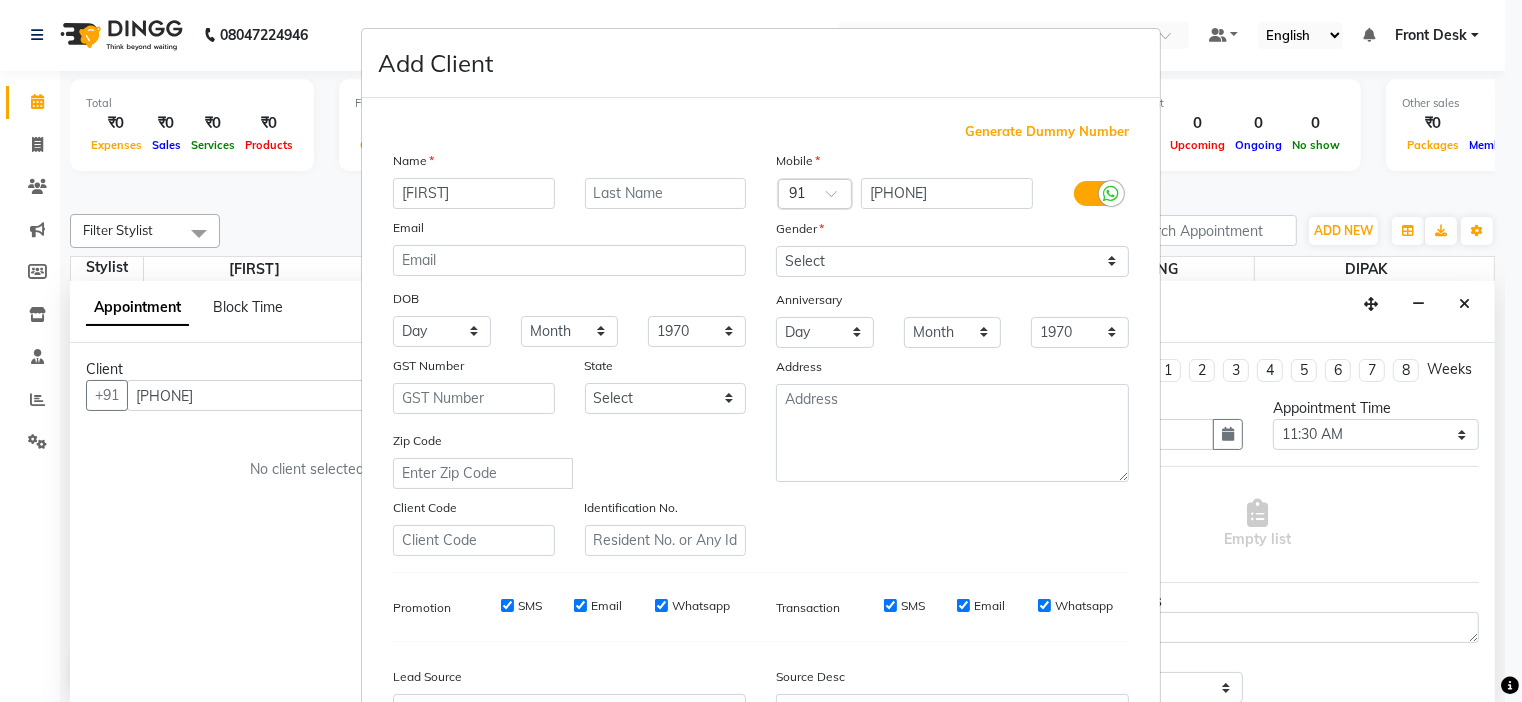 type on "[FIRST]" 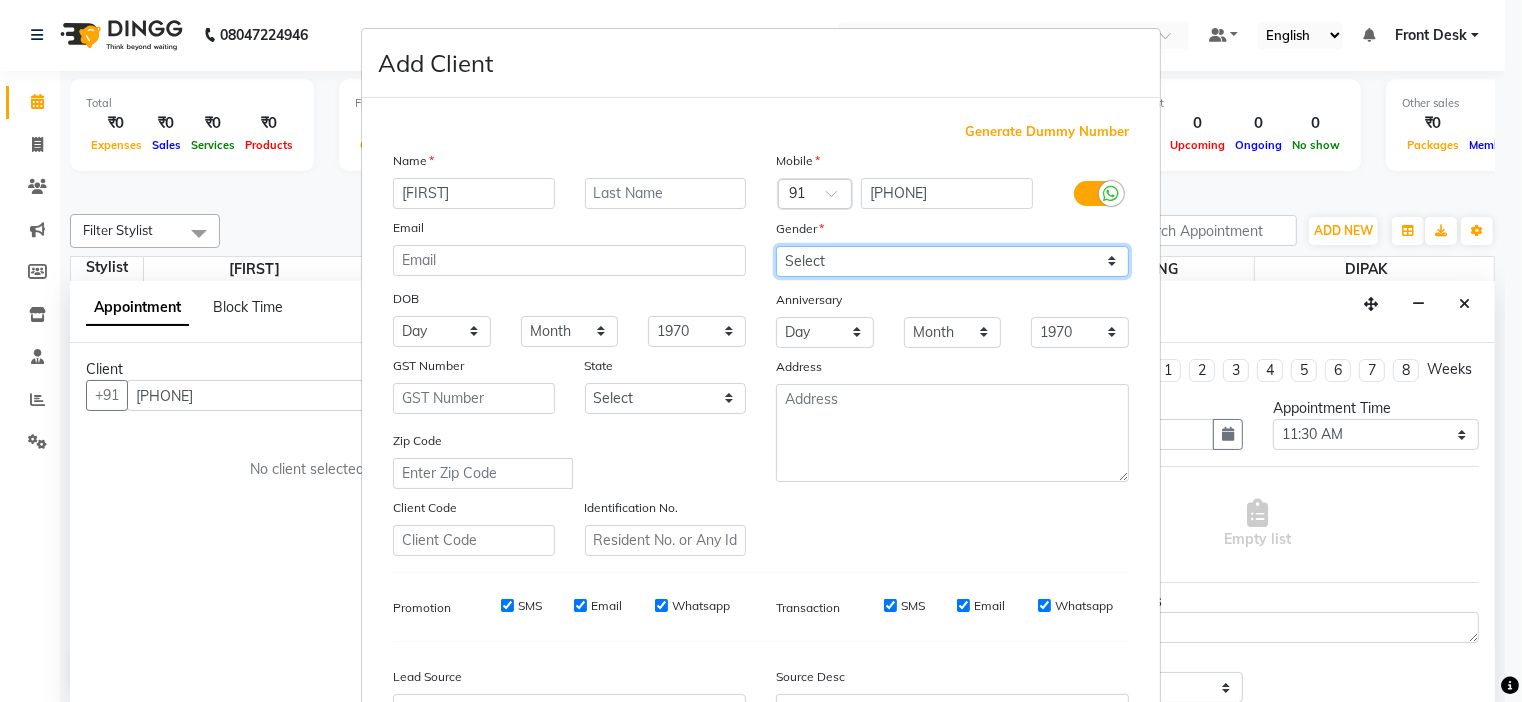 click on "Select Male Female Other Prefer Not To Say" at bounding box center [952, 261] 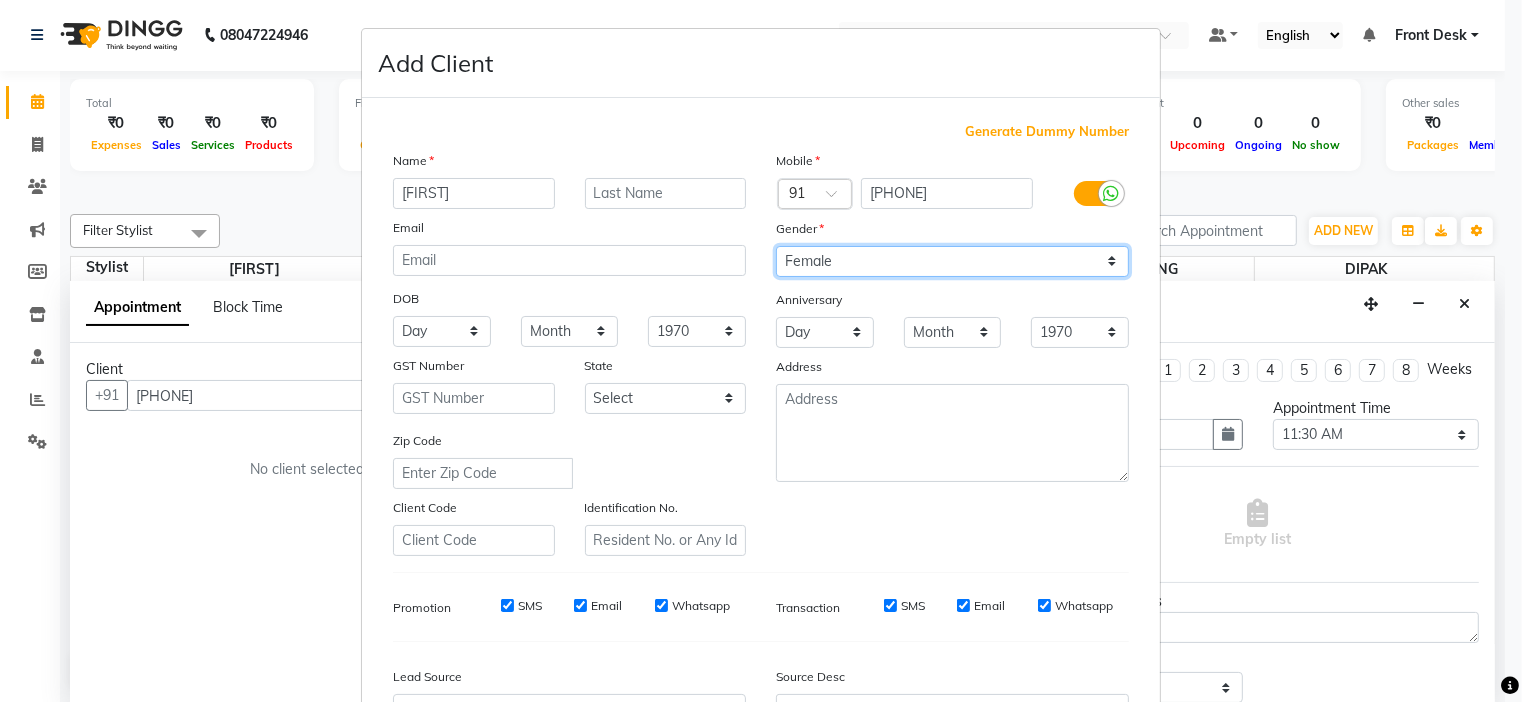 click on "Select Male Female Other Prefer Not To Say" at bounding box center (952, 261) 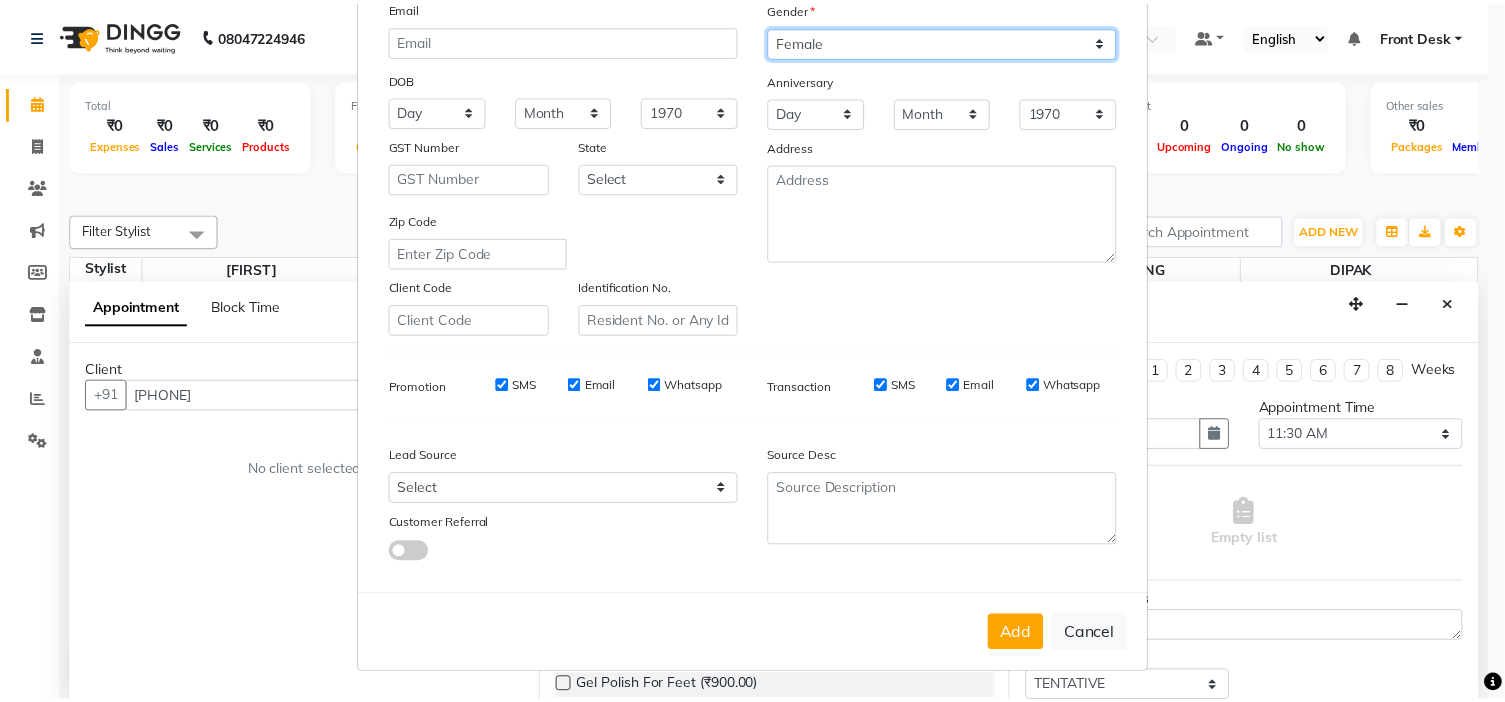 scroll, scrollTop: 222, scrollLeft: 0, axis: vertical 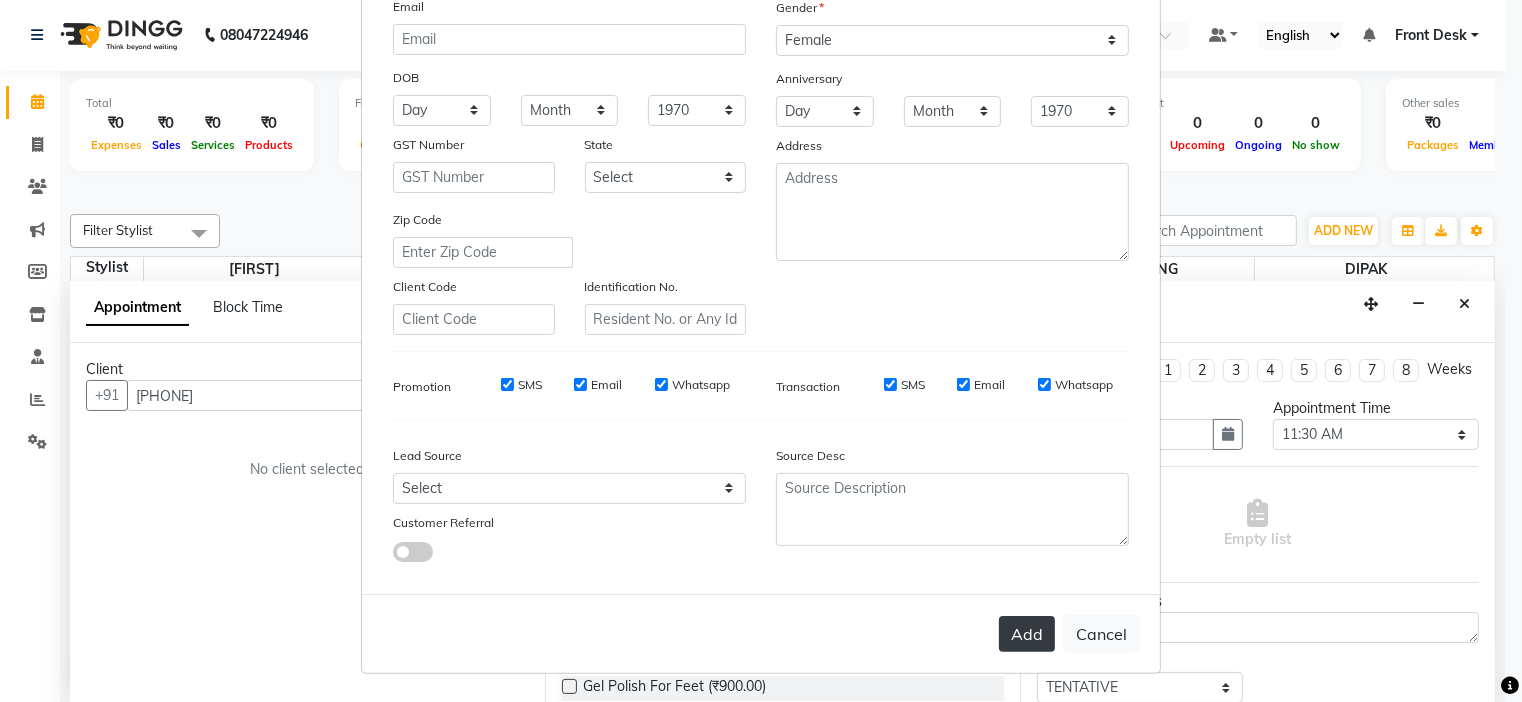 click on "Add" at bounding box center (1027, 634) 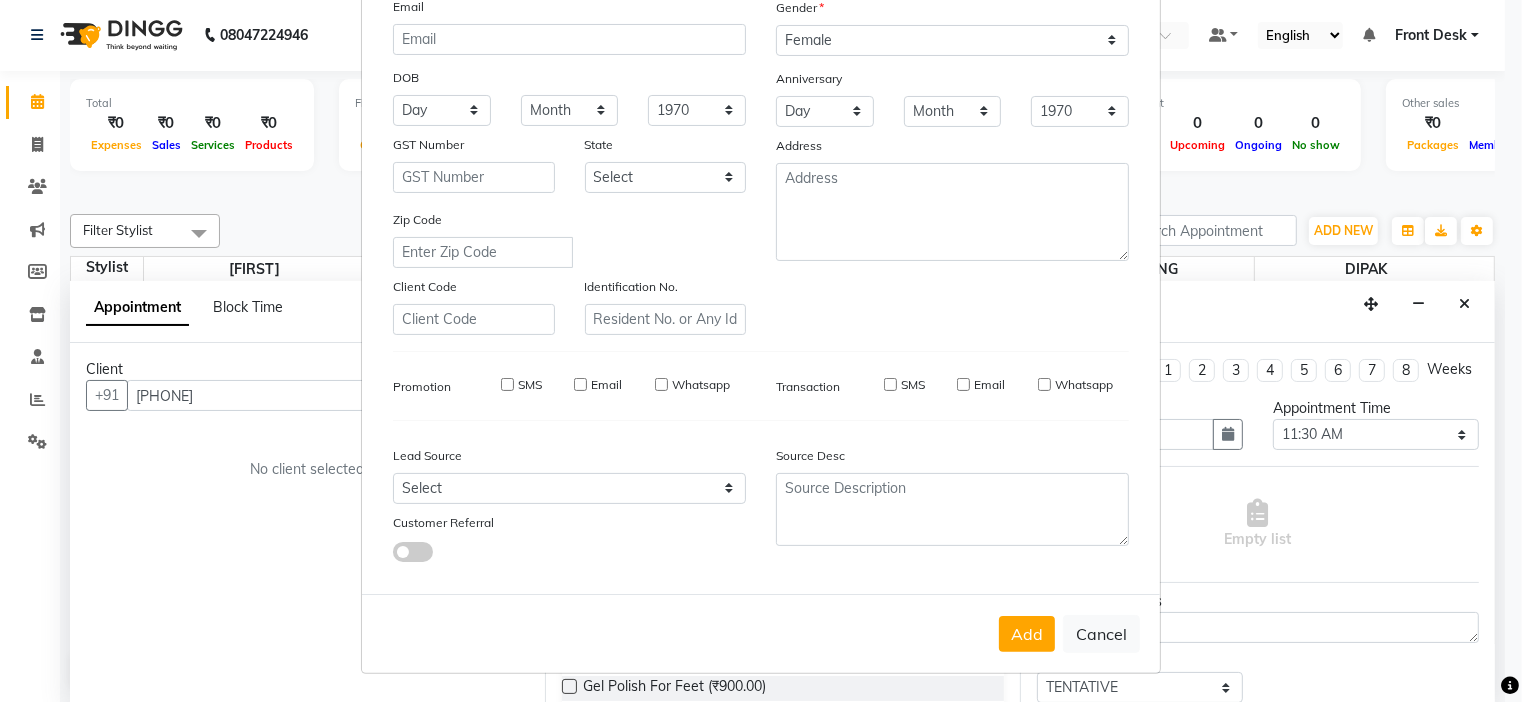 type 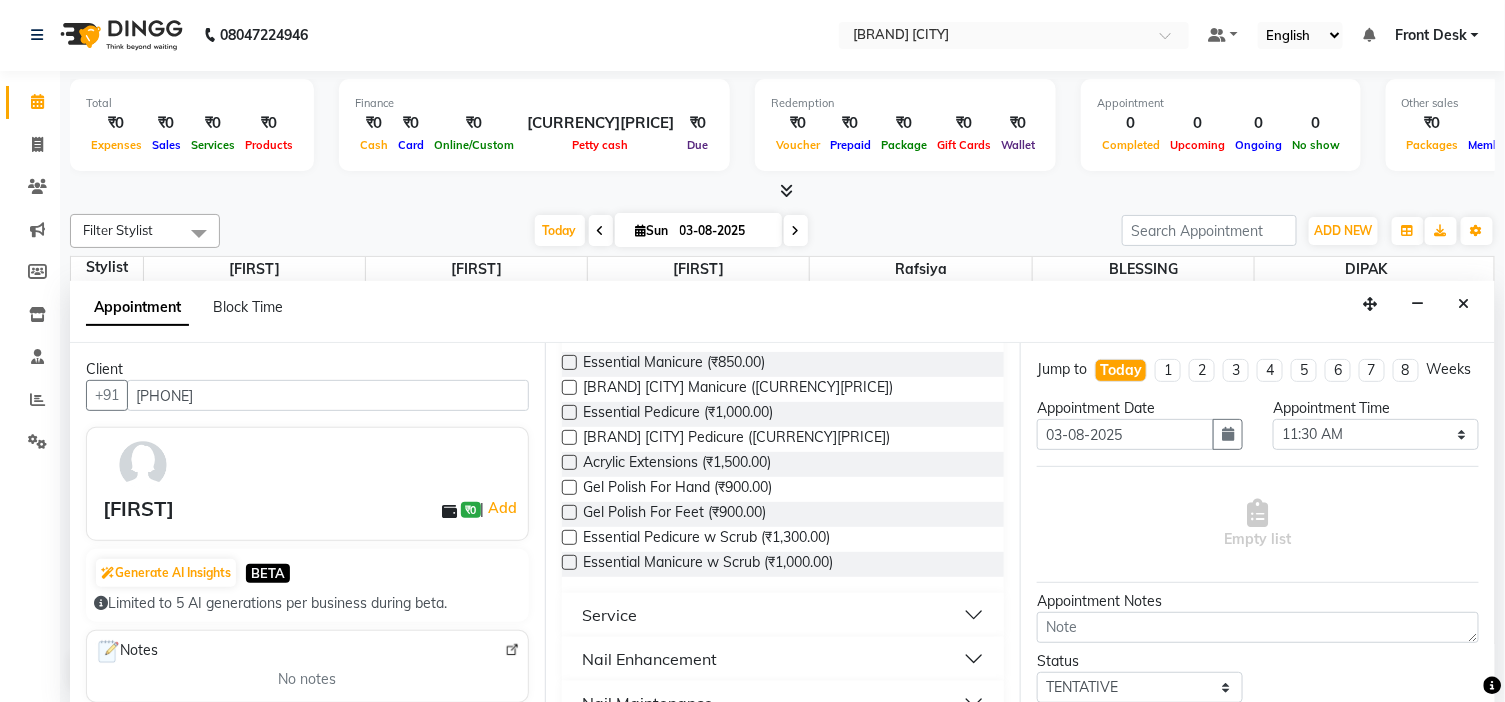 scroll, scrollTop: 333, scrollLeft: 0, axis: vertical 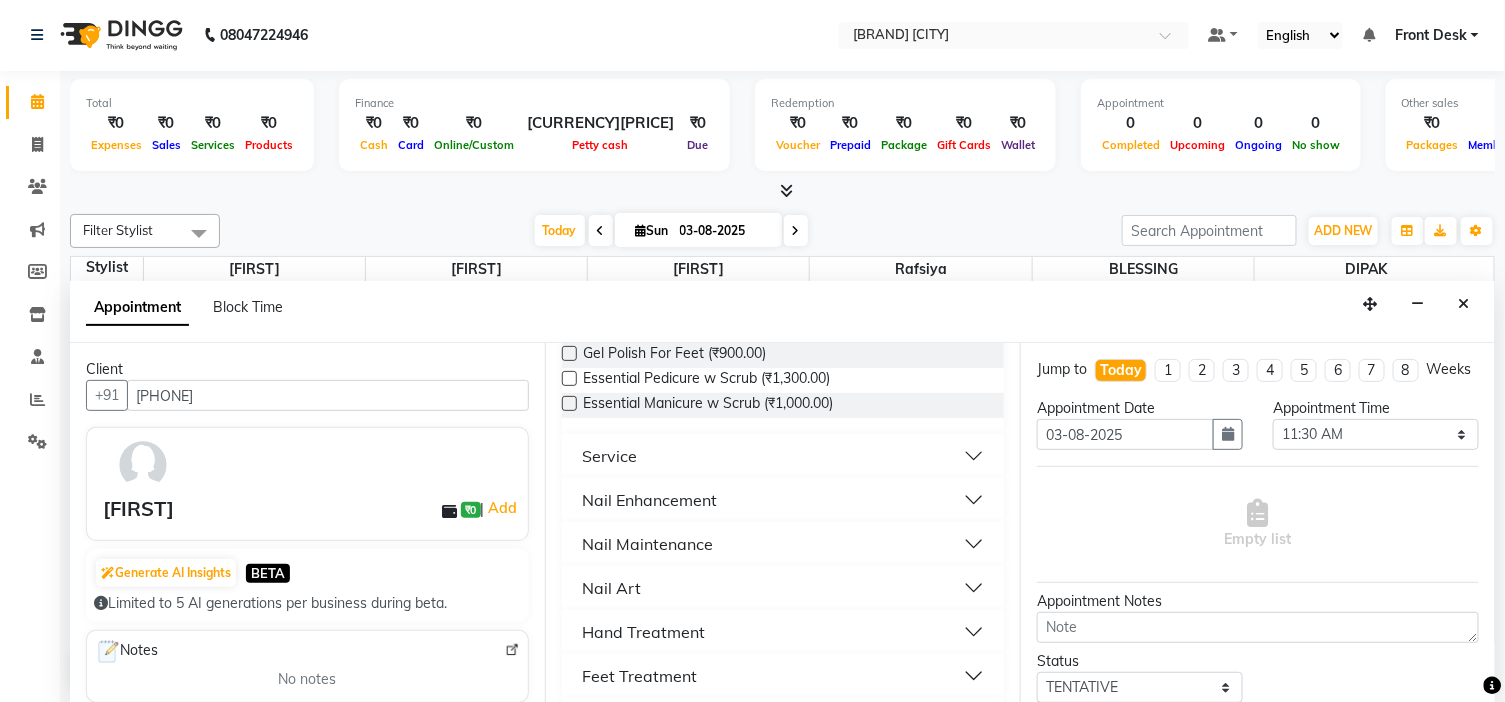 click on "Nail Enhancement" at bounding box center (649, 500) 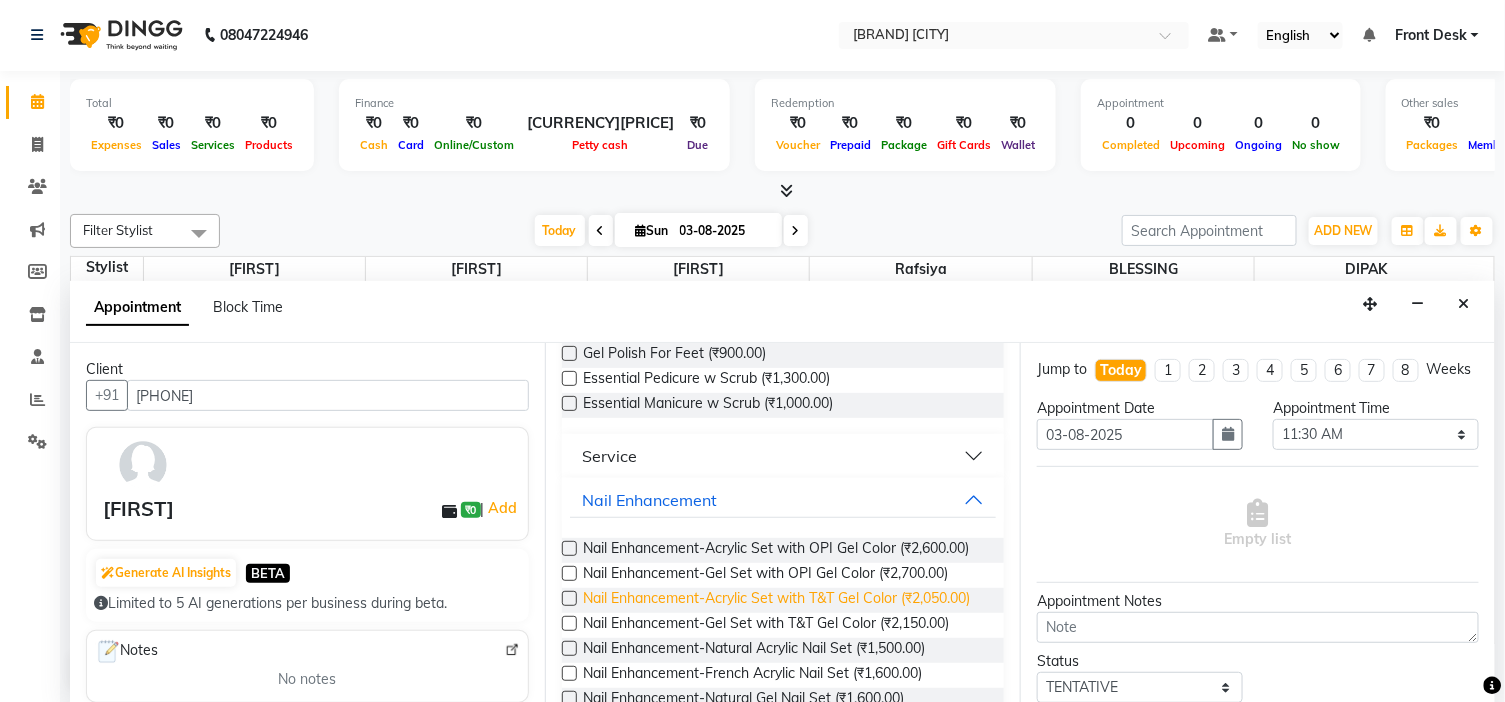 click on "Nail Enhancement-Acrylic Set with T&T Gel Color (₹2,050.00)" at bounding box center (776, 600) 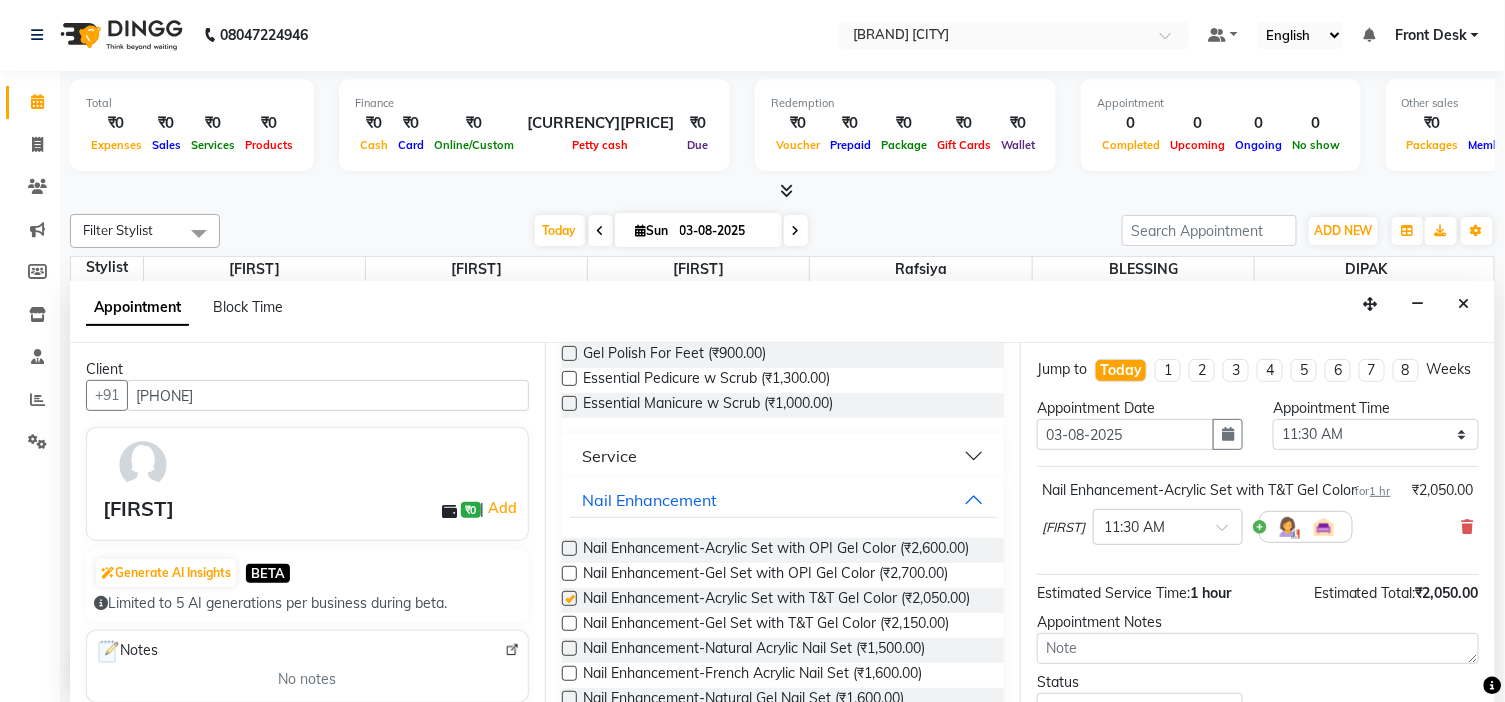 checkbox on "false" 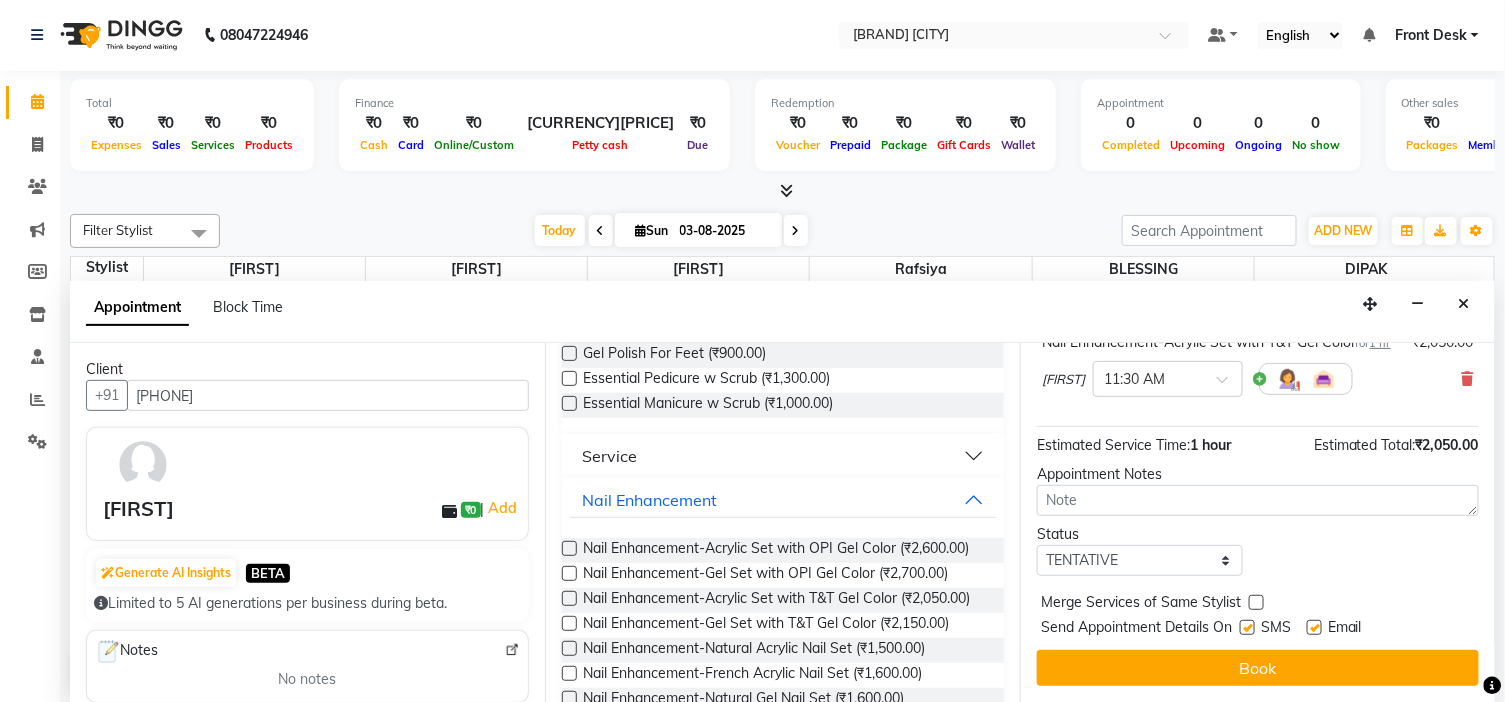 scroll, scrollTop: 187, scrollLeft: 0, axis: vertical 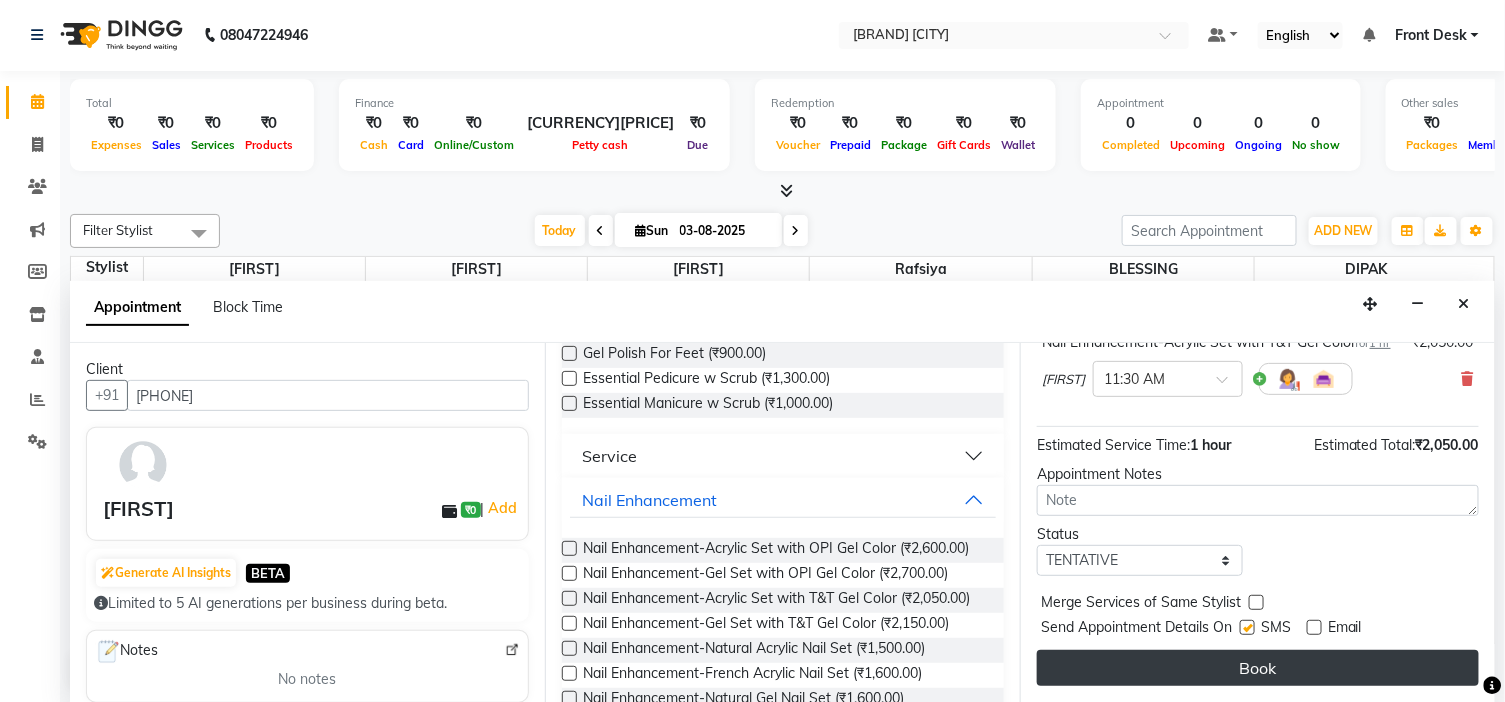 click on "Book" at bounding box center (1258, 668) 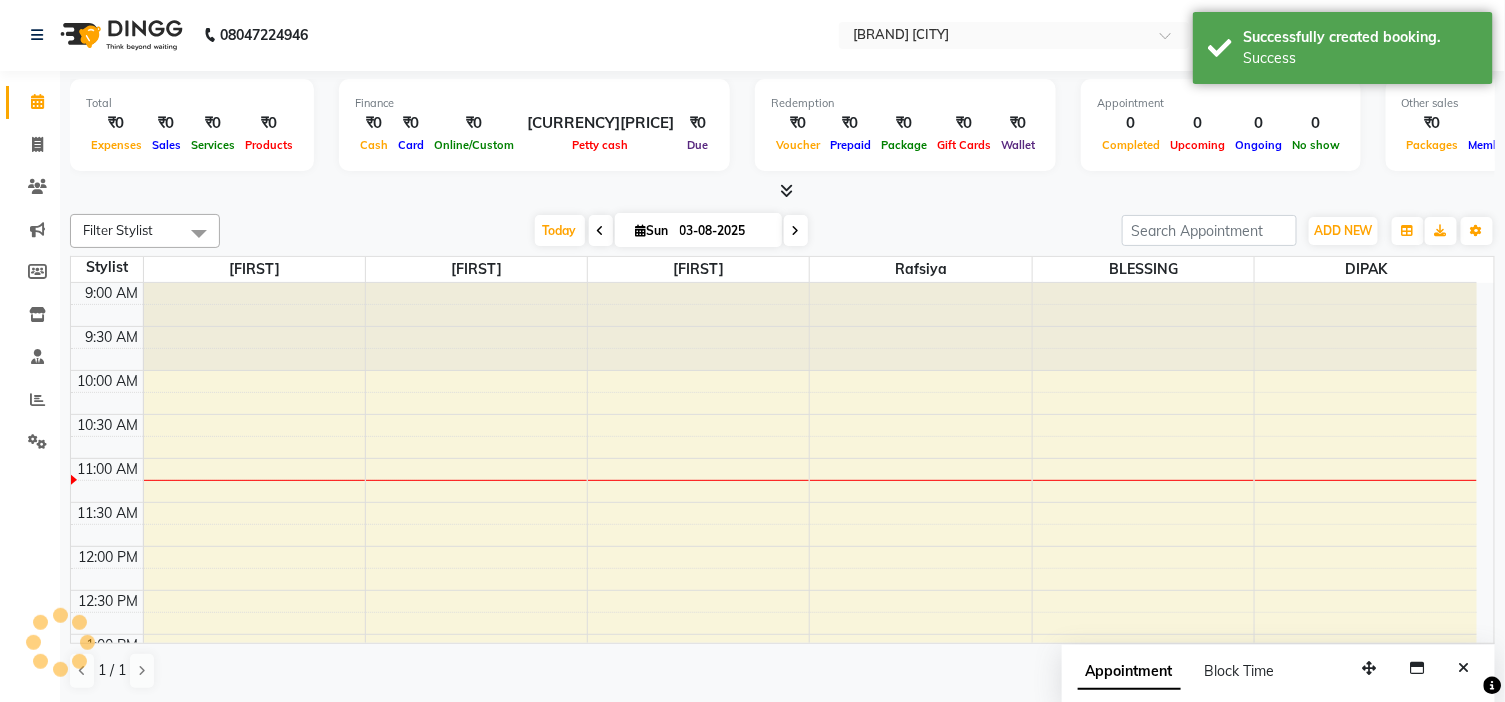 scroll, scrollTop: 0, scrollLeft: 0, axis: both 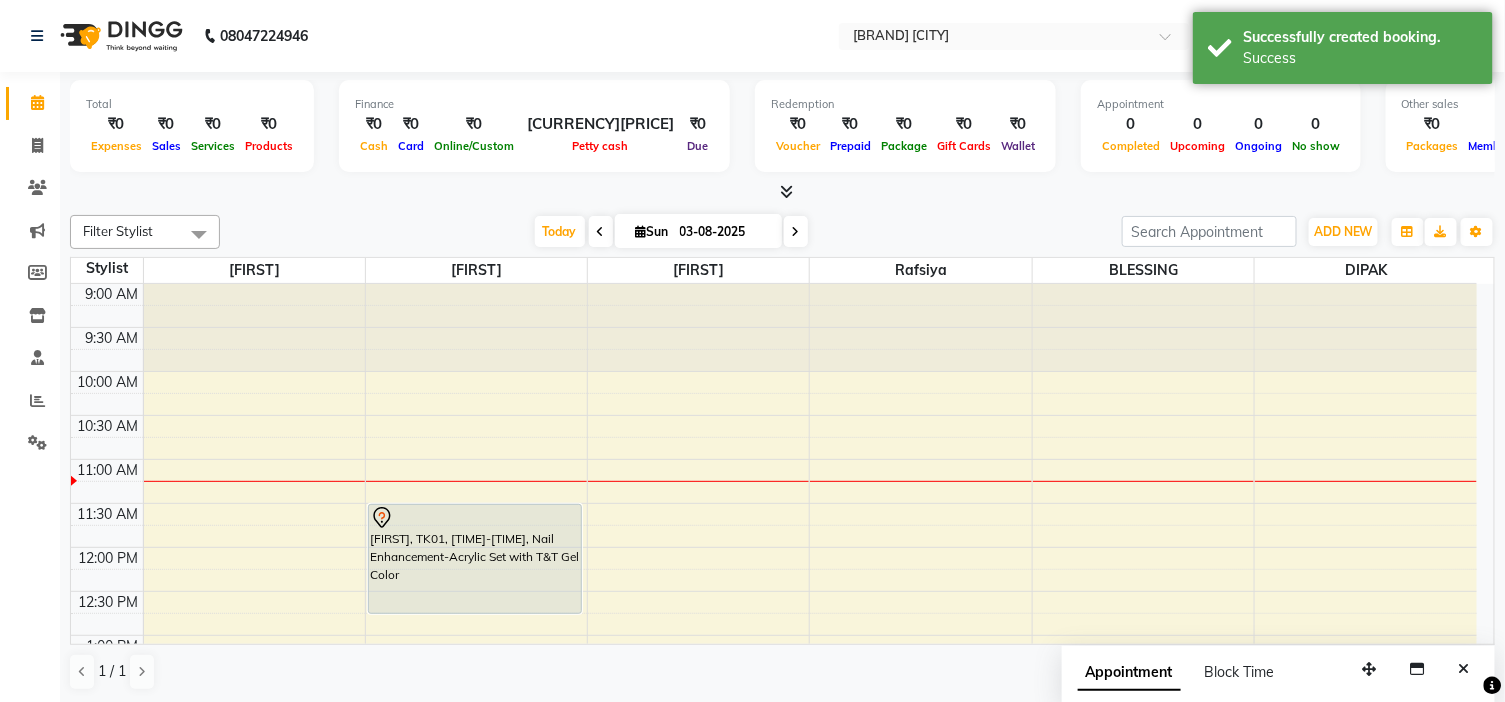 click on "[FIRST], TK01, [TIME]-[TIME], Nail Enhancement-Acrylic Set with T&T Gel Color             [FIRST], TK01, [TIME]-[TIME], Nail Enhancement-Acrylic Set with T&T Gel Color" at bounding box center [476, 855] 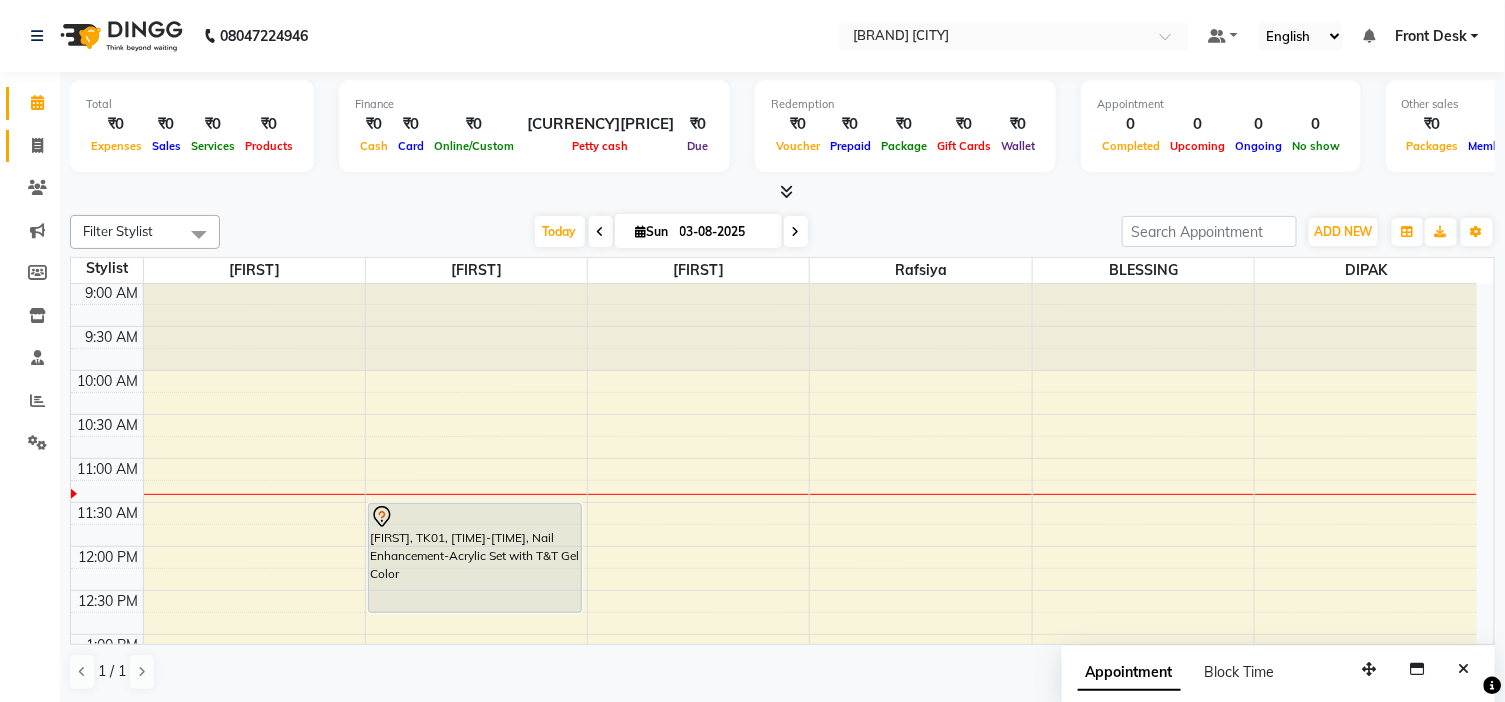click 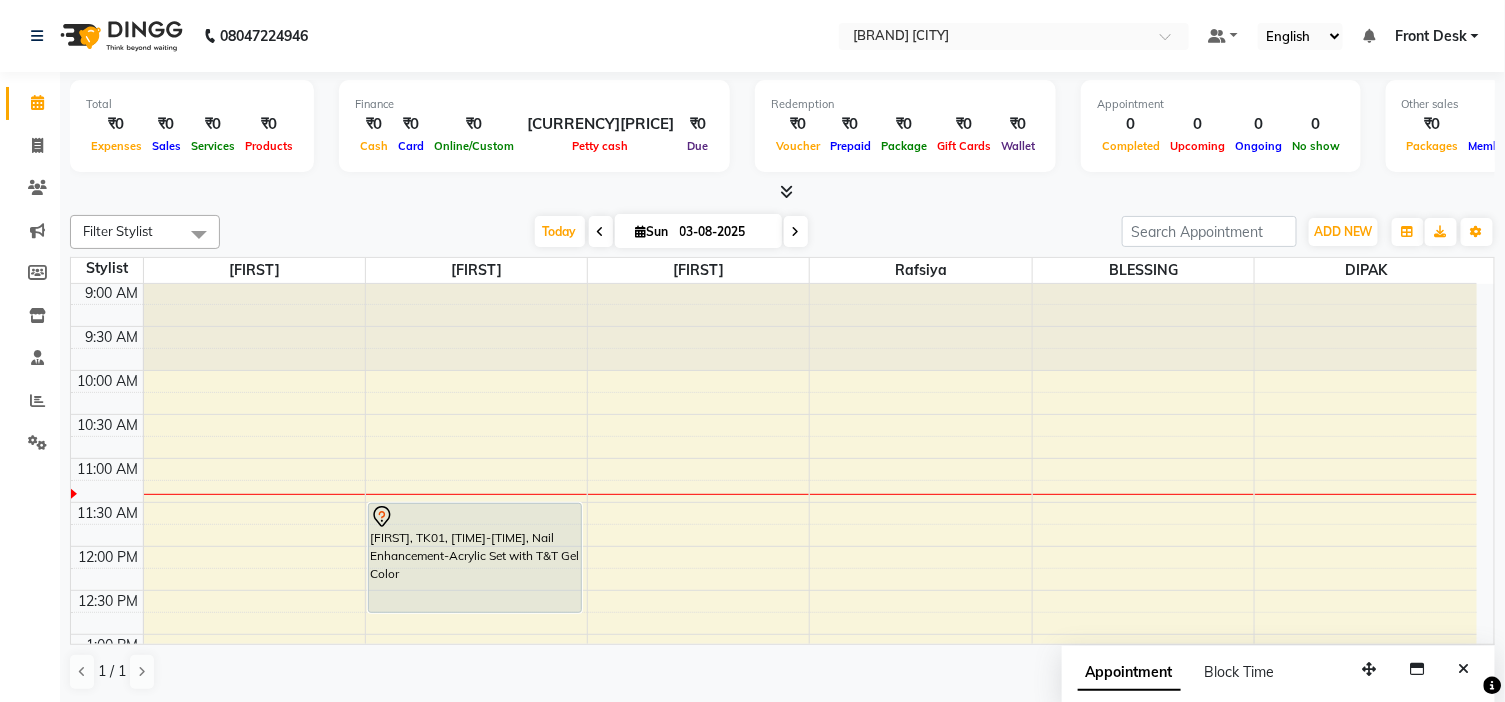 select on "service" 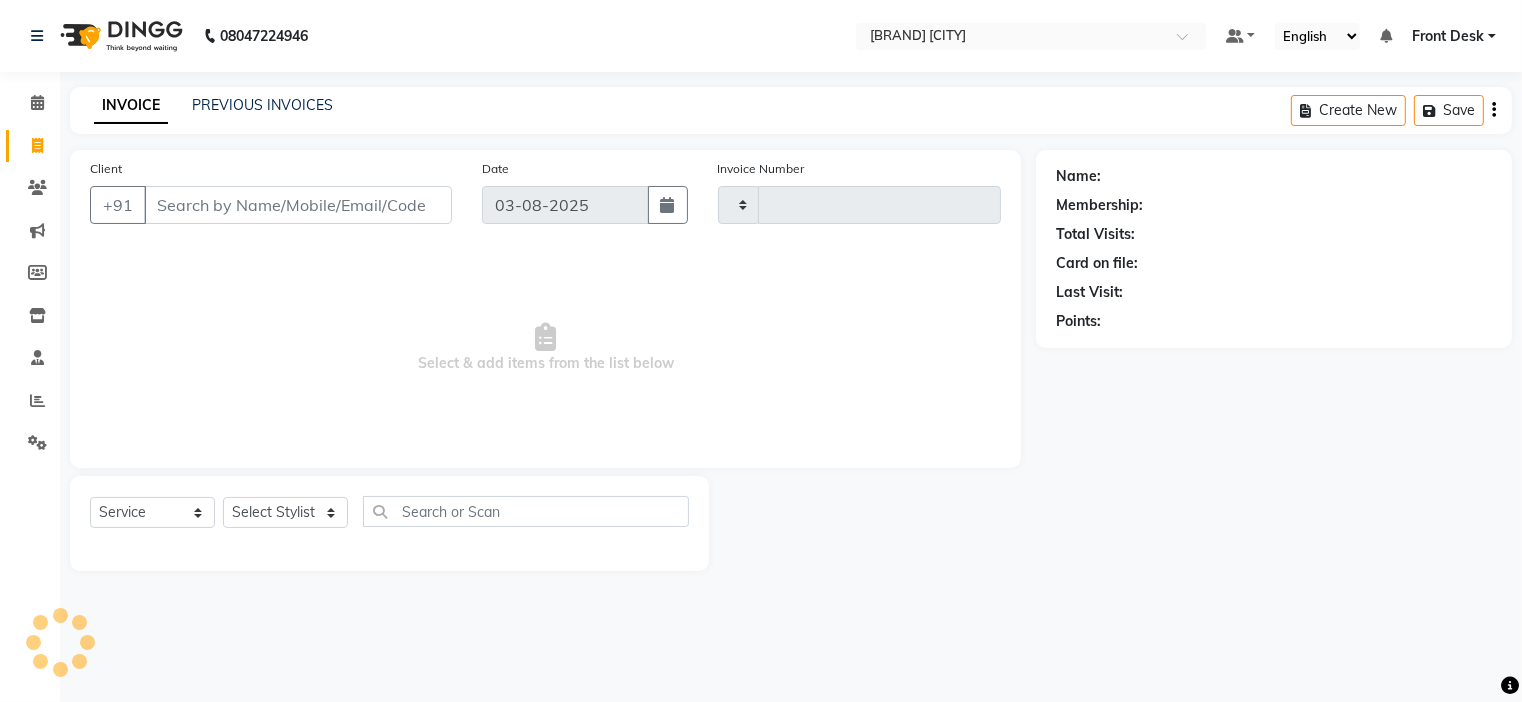 type on "0776" 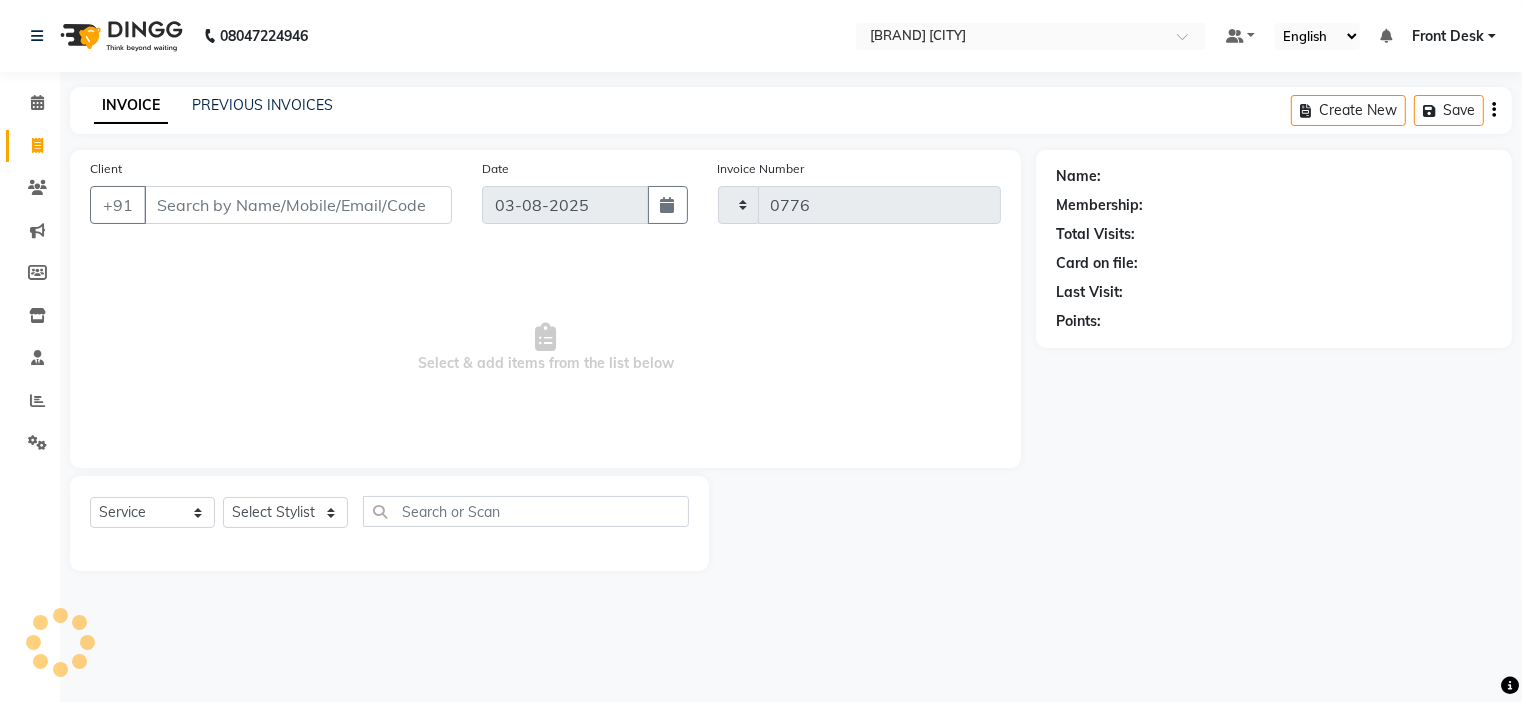 select on "5360" 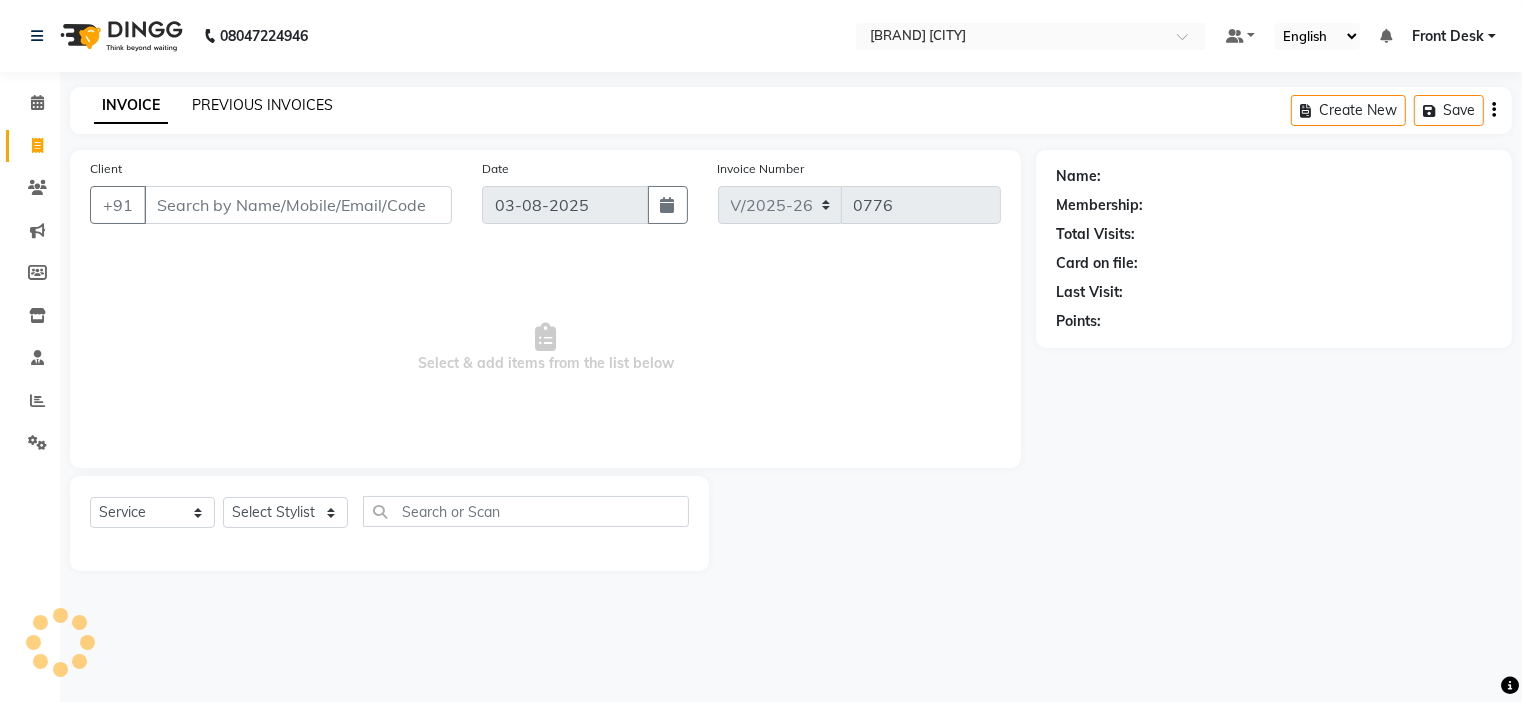 click on "PREVIOUS INVOICES" 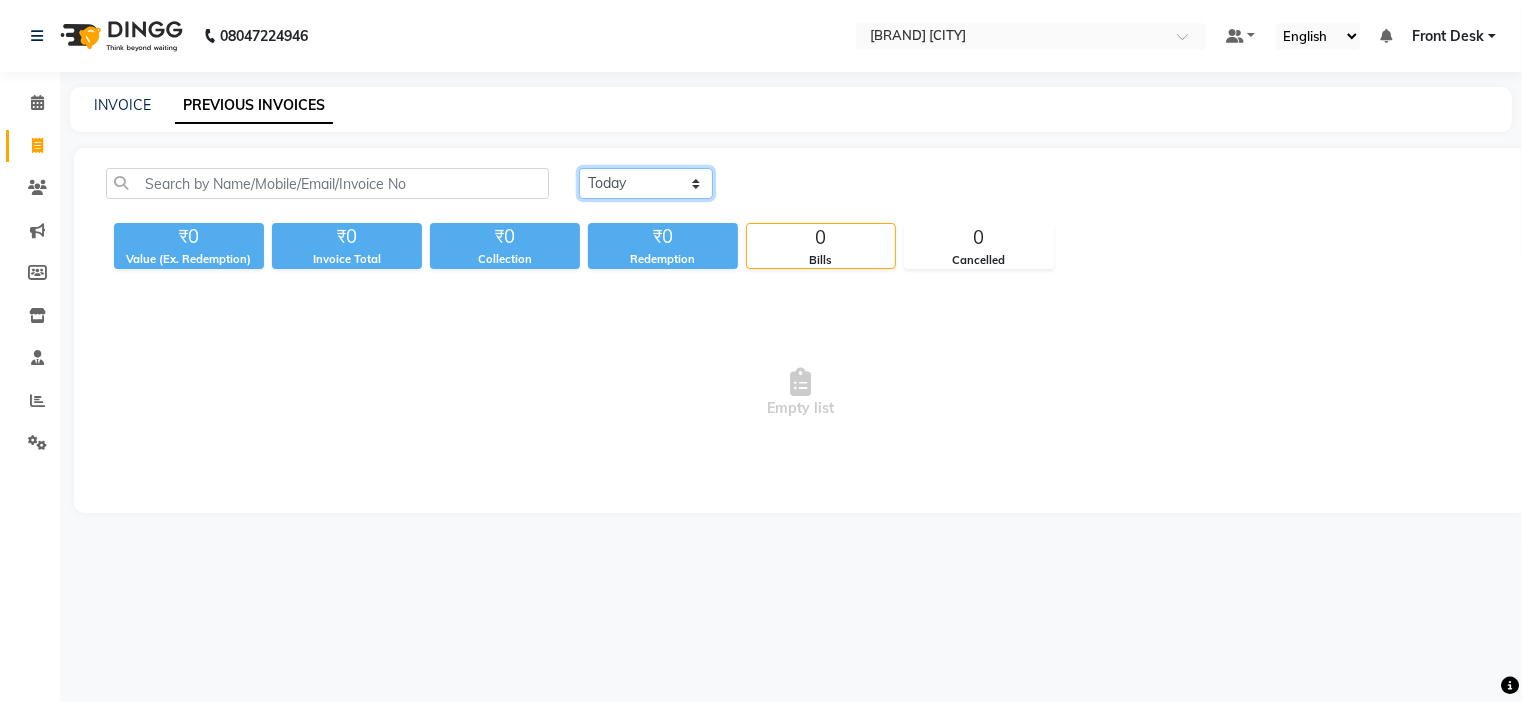 click on "Today Yesterday Custom Range" 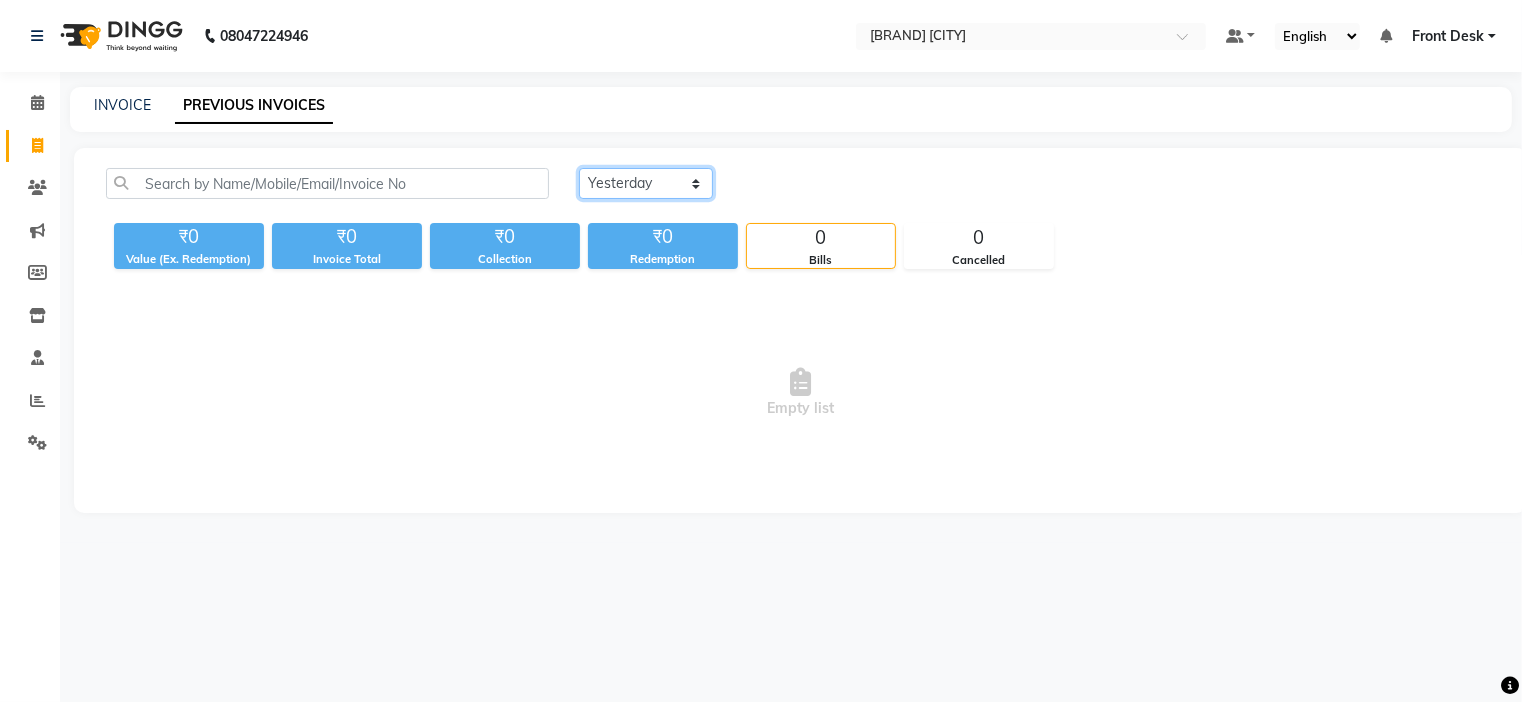 click on "Today Yesterday Custom Range" 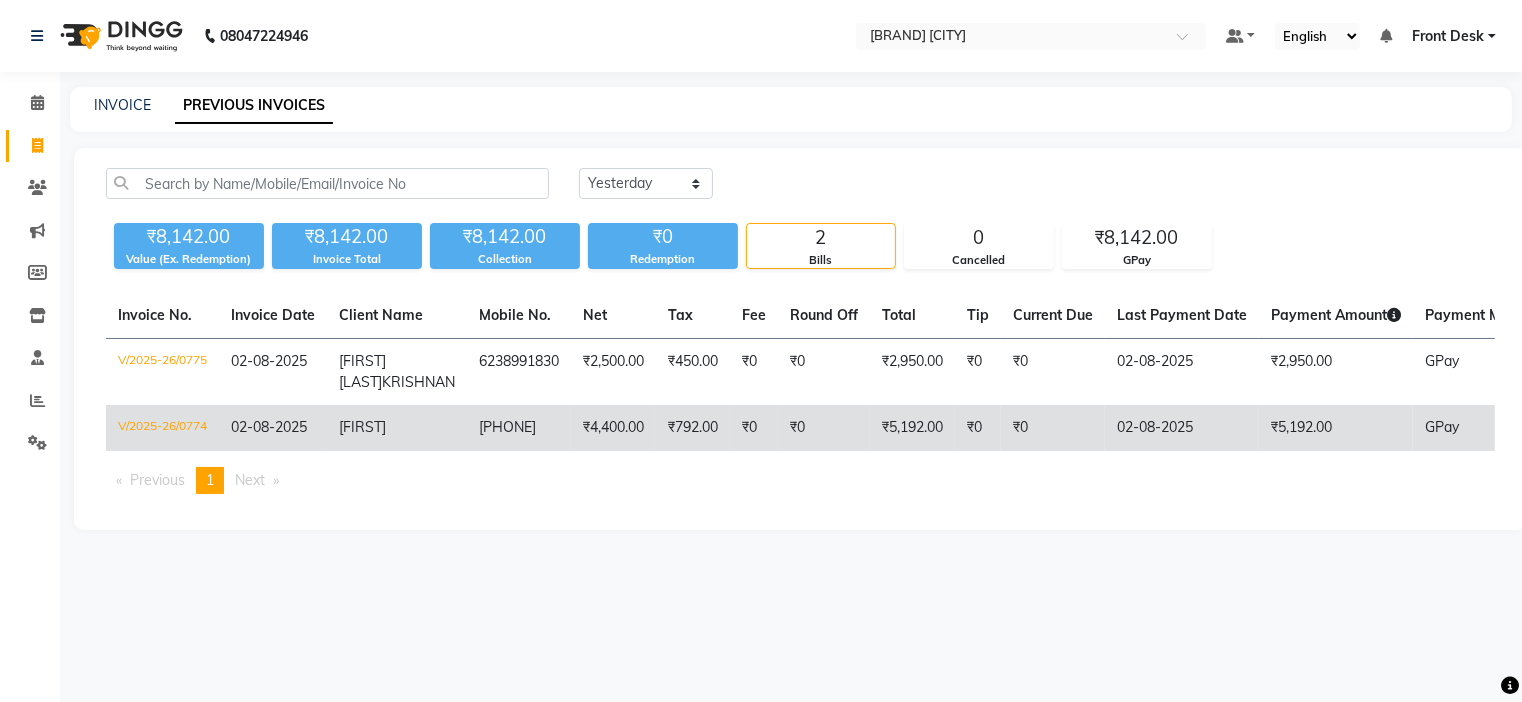 click on "₹792.00" 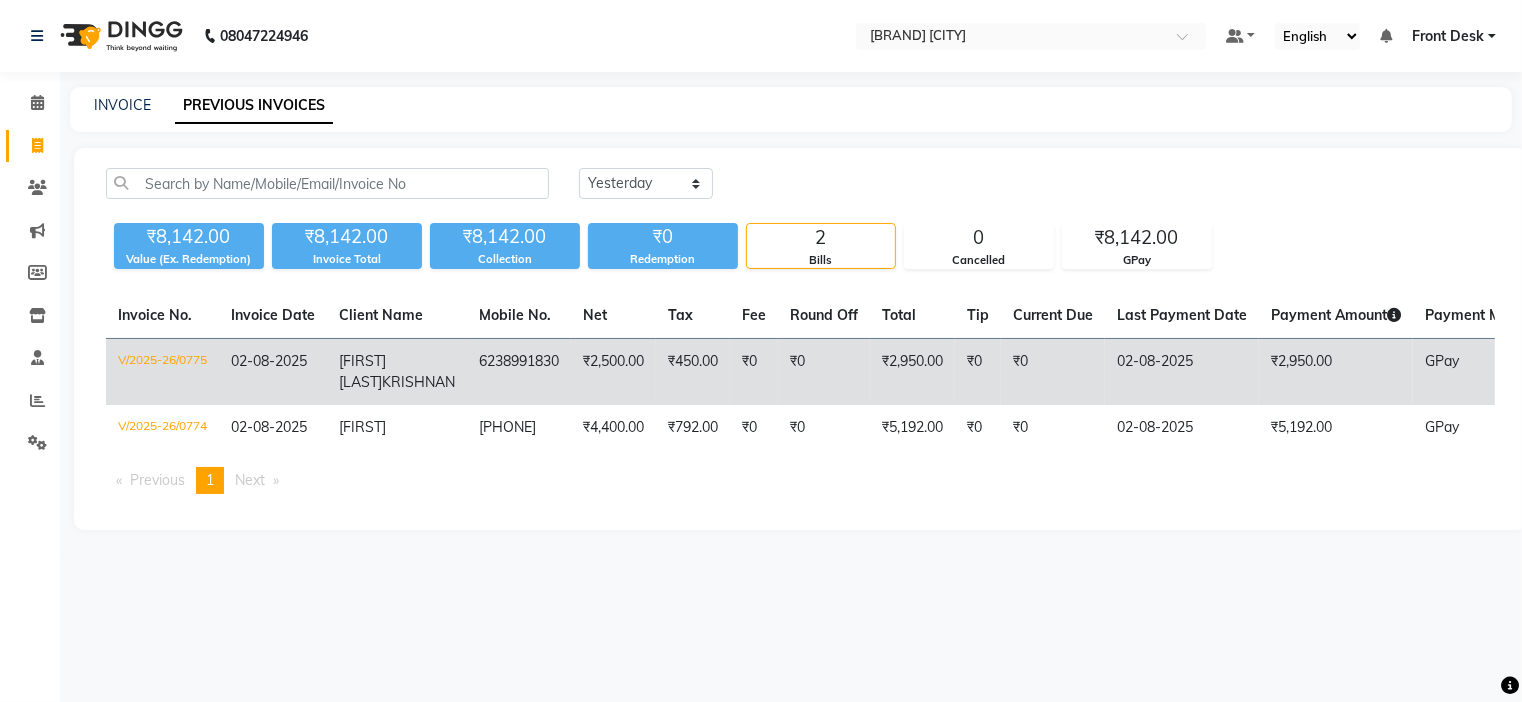 click on "6238991830" 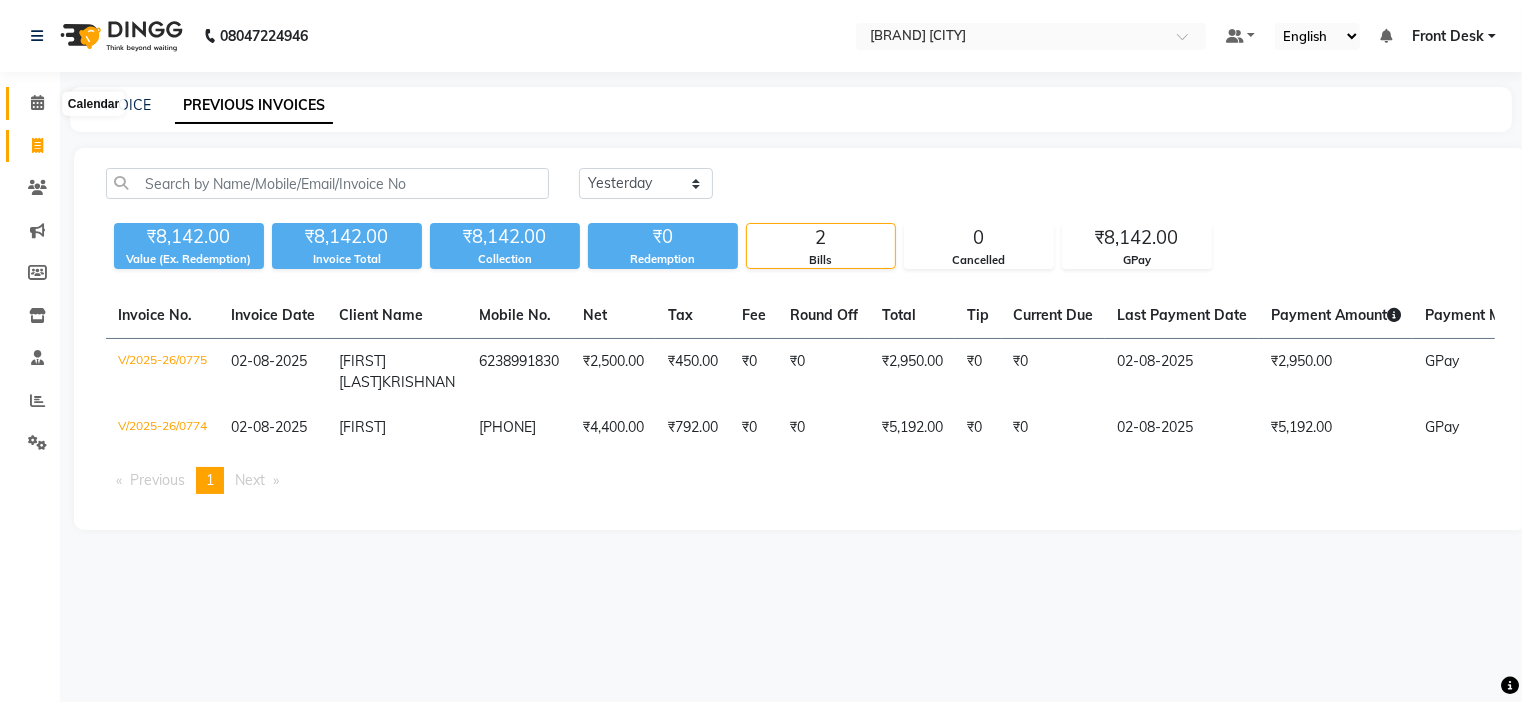 click 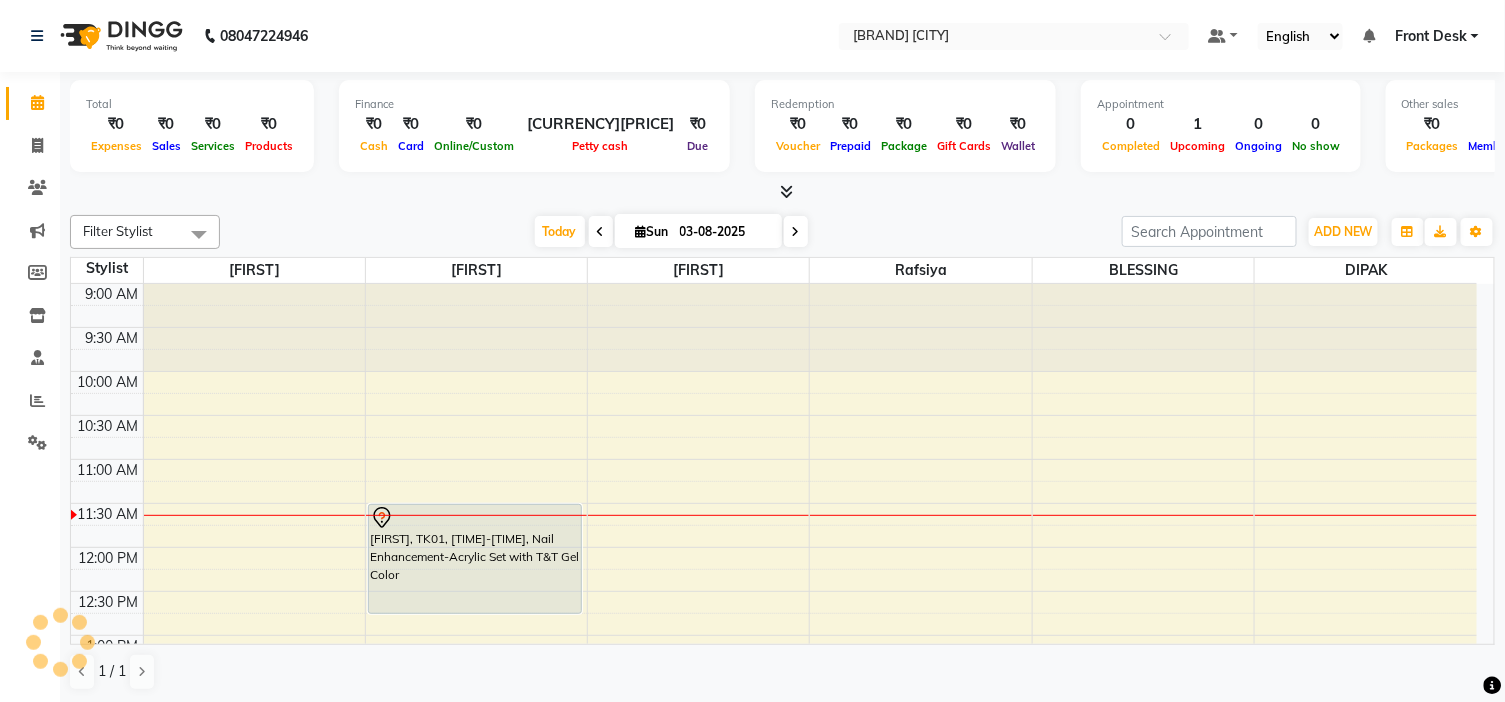 scroll, scrollTop: 0, scrollLeft: 0, axis: both 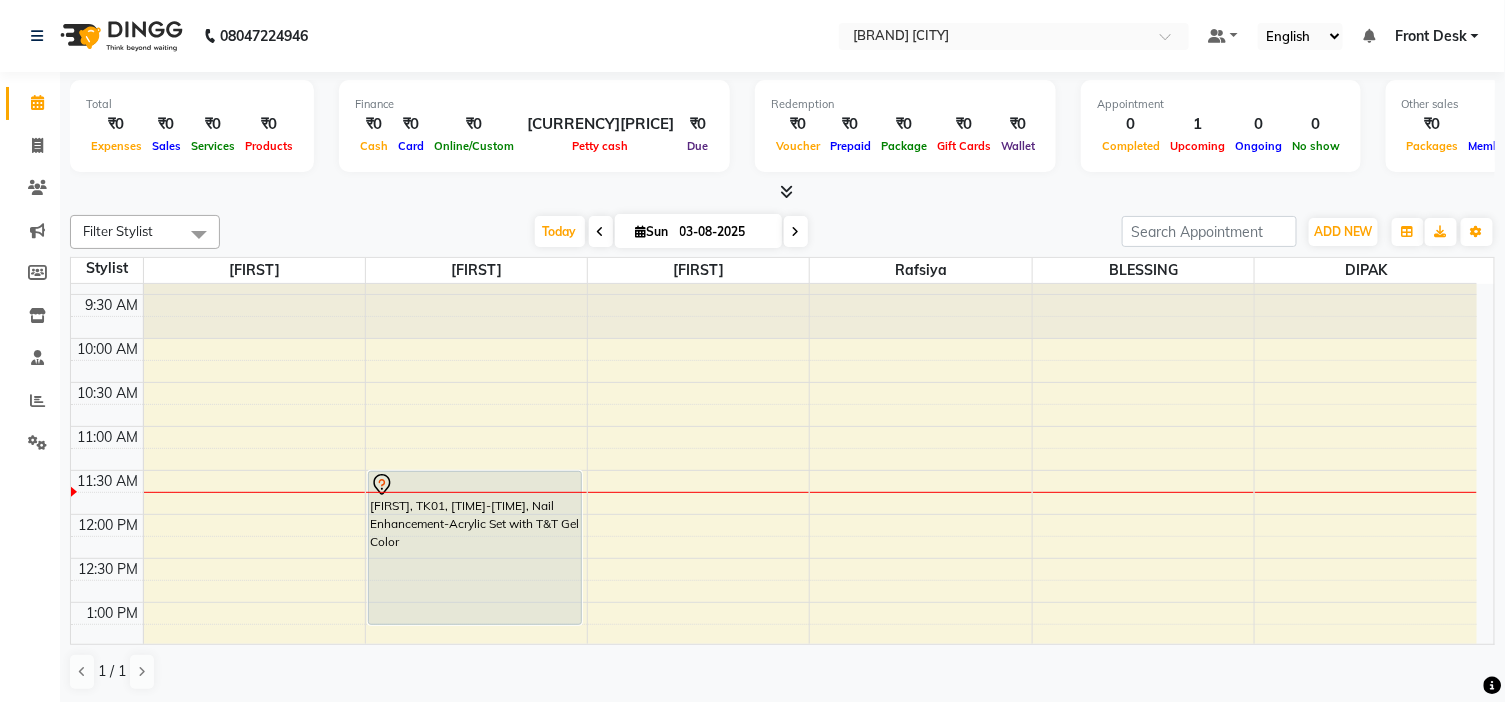 click on "[FIRST], TK01, [TIME]-[TIME], Nail Enhancement-Acrylic Set with T&T Gel Color             [FIRST], TK01, [TIME]-[TIME], Nail Enhancement-Acrylic Set with T&T Gel Color" at bounding box center (476, 822) 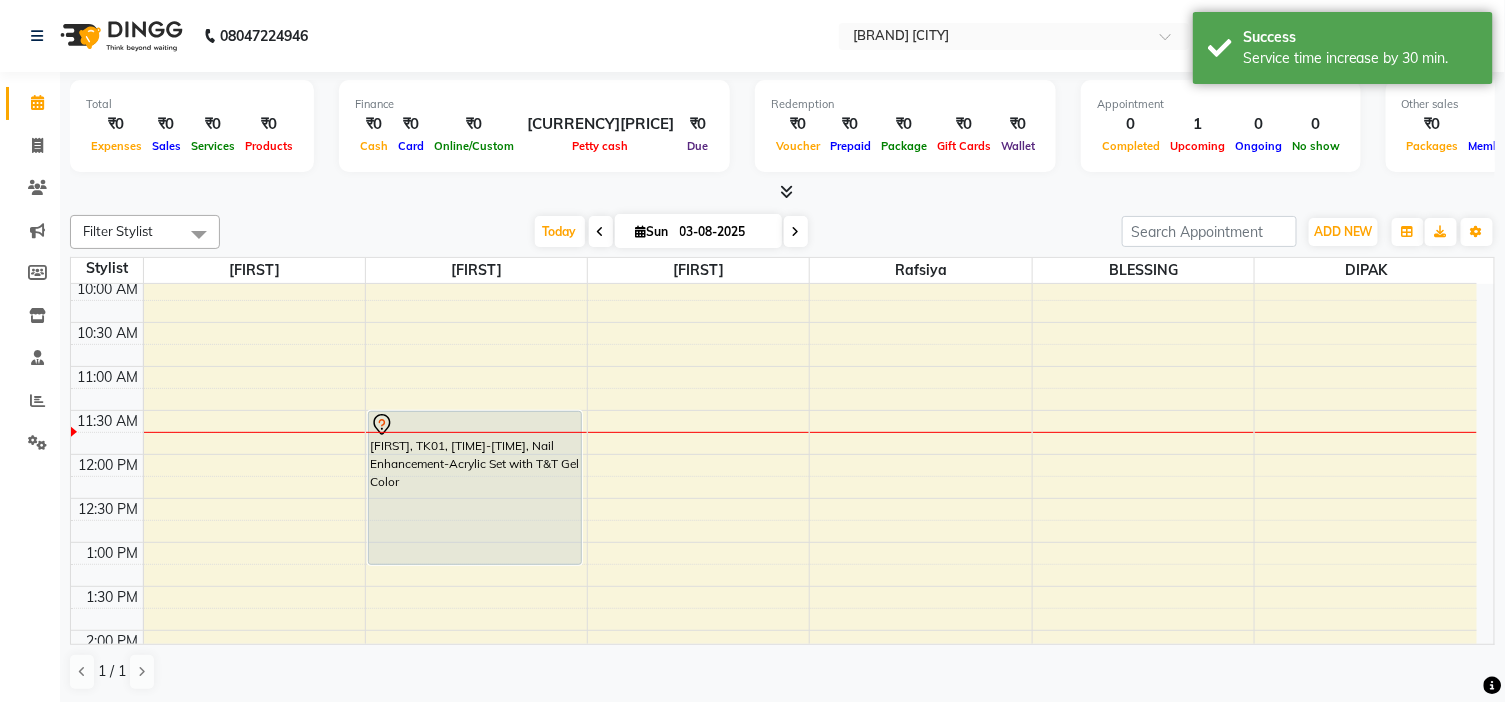 scroll, scrollTop: 146, scrollLeft: 0, axis: vertical 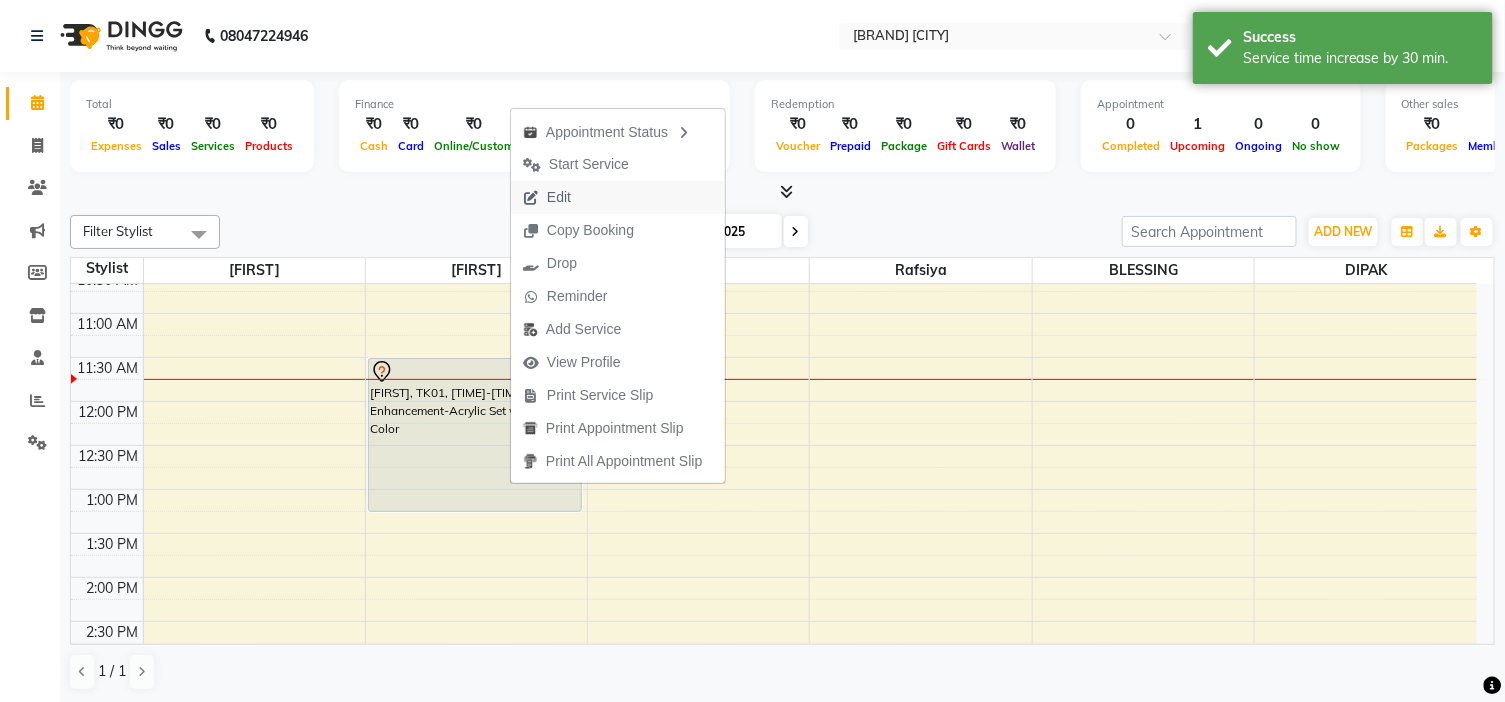 click on "Edit" at bounding box center (547, 197) 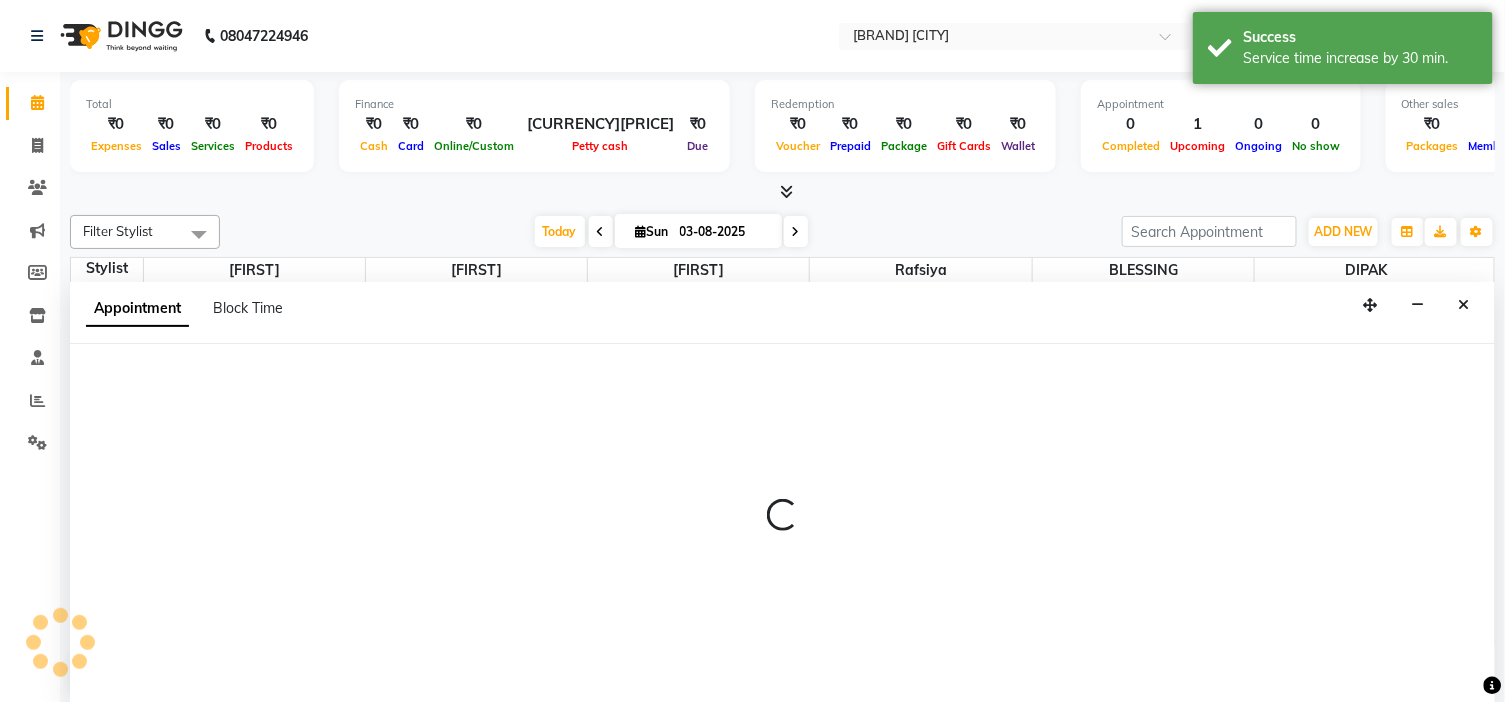 scroll, scrollTop: 1, scrollLeft: 0, axis: vertical 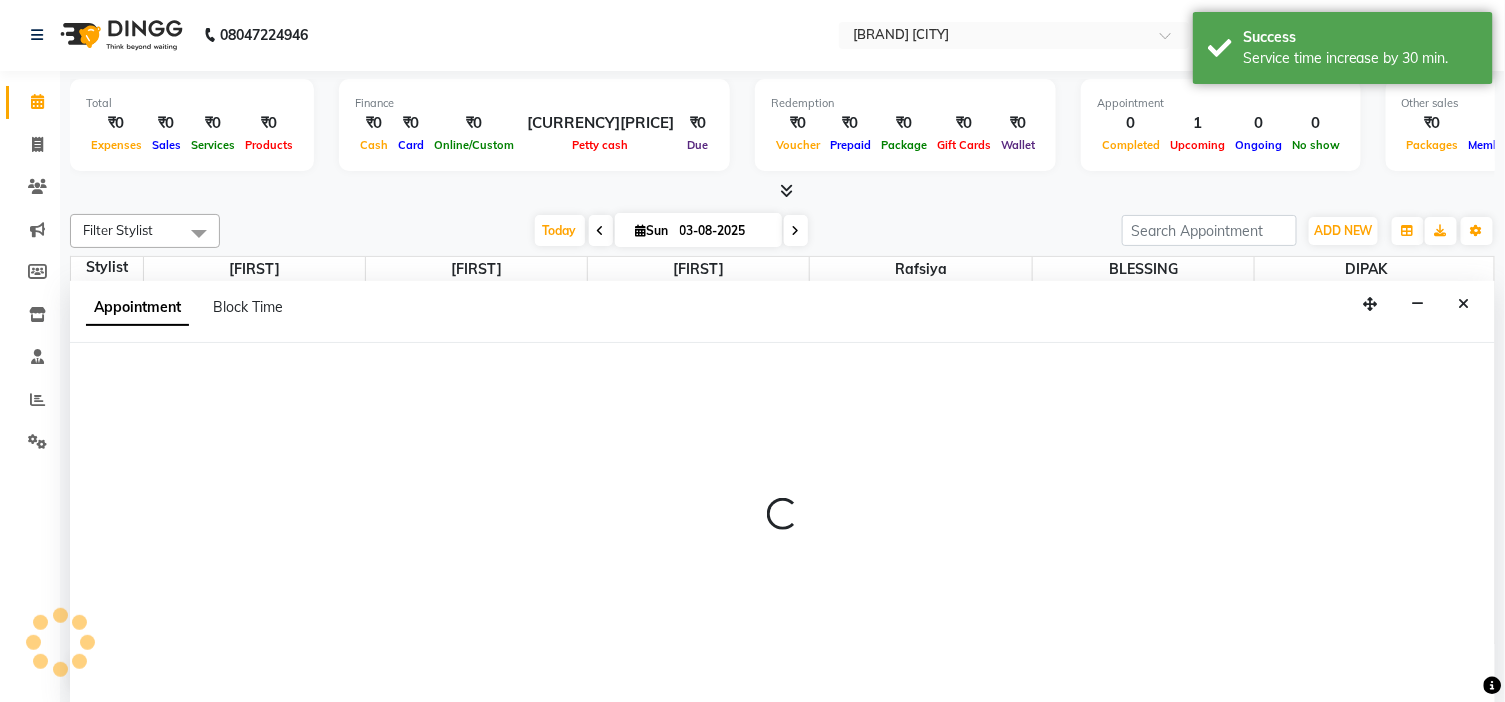 select on "tentative" 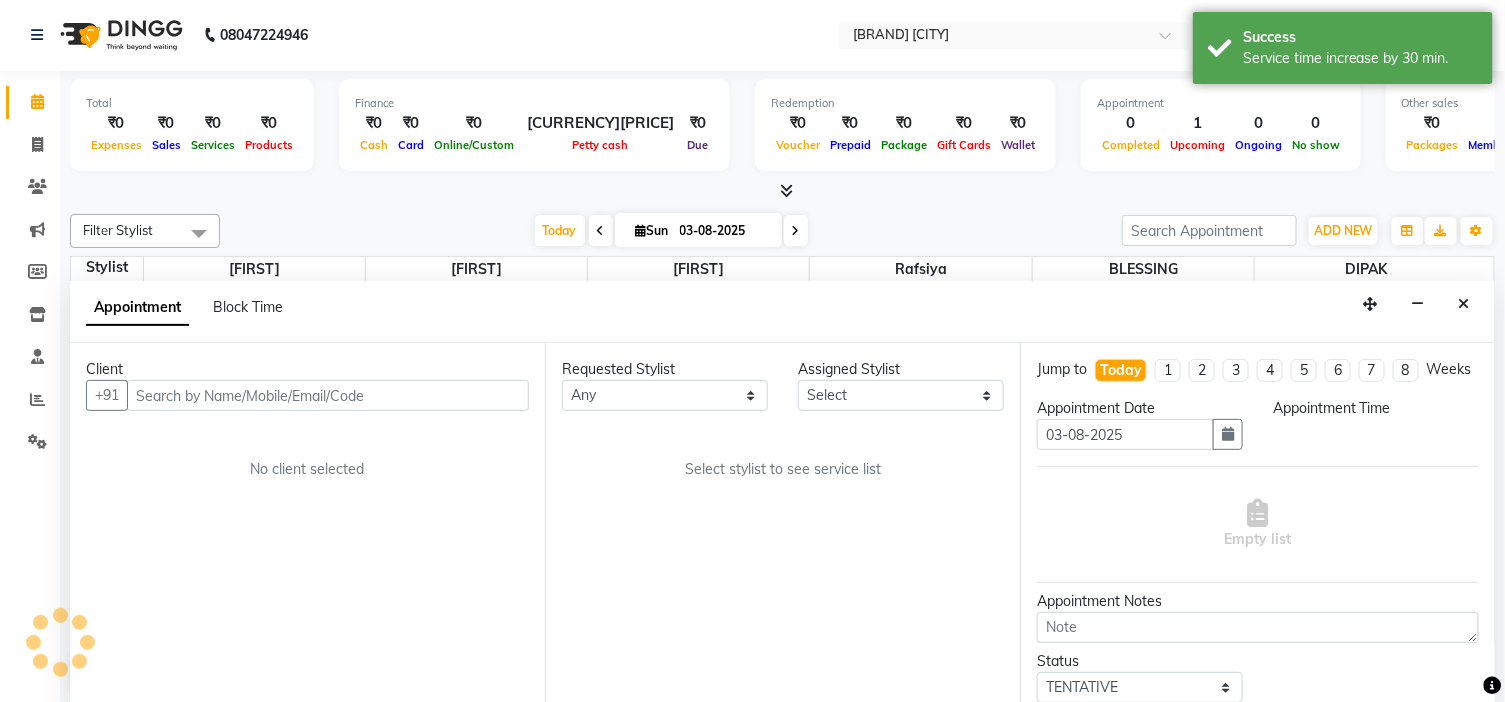 scroll, scrollTop: 177, scrollLeft: 0, axis: vertical 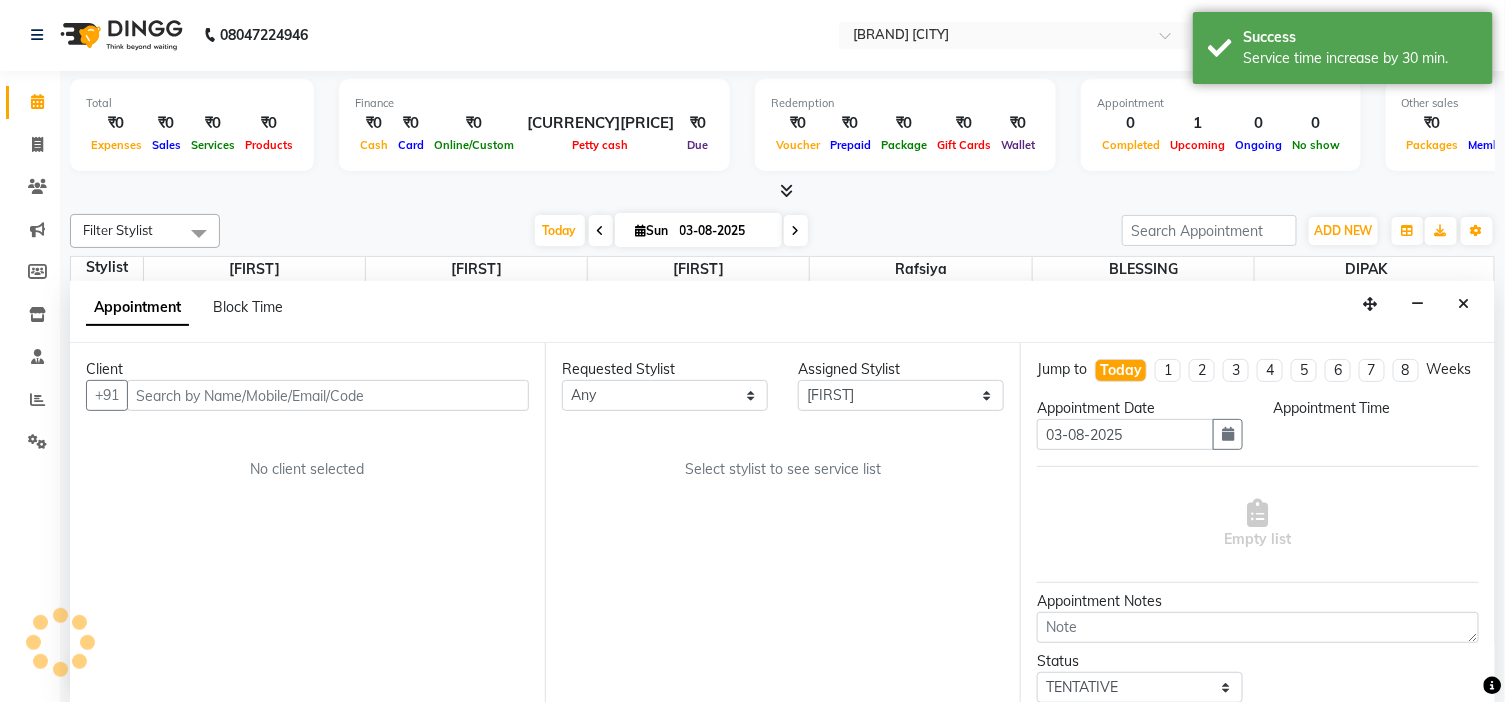 select on "690" 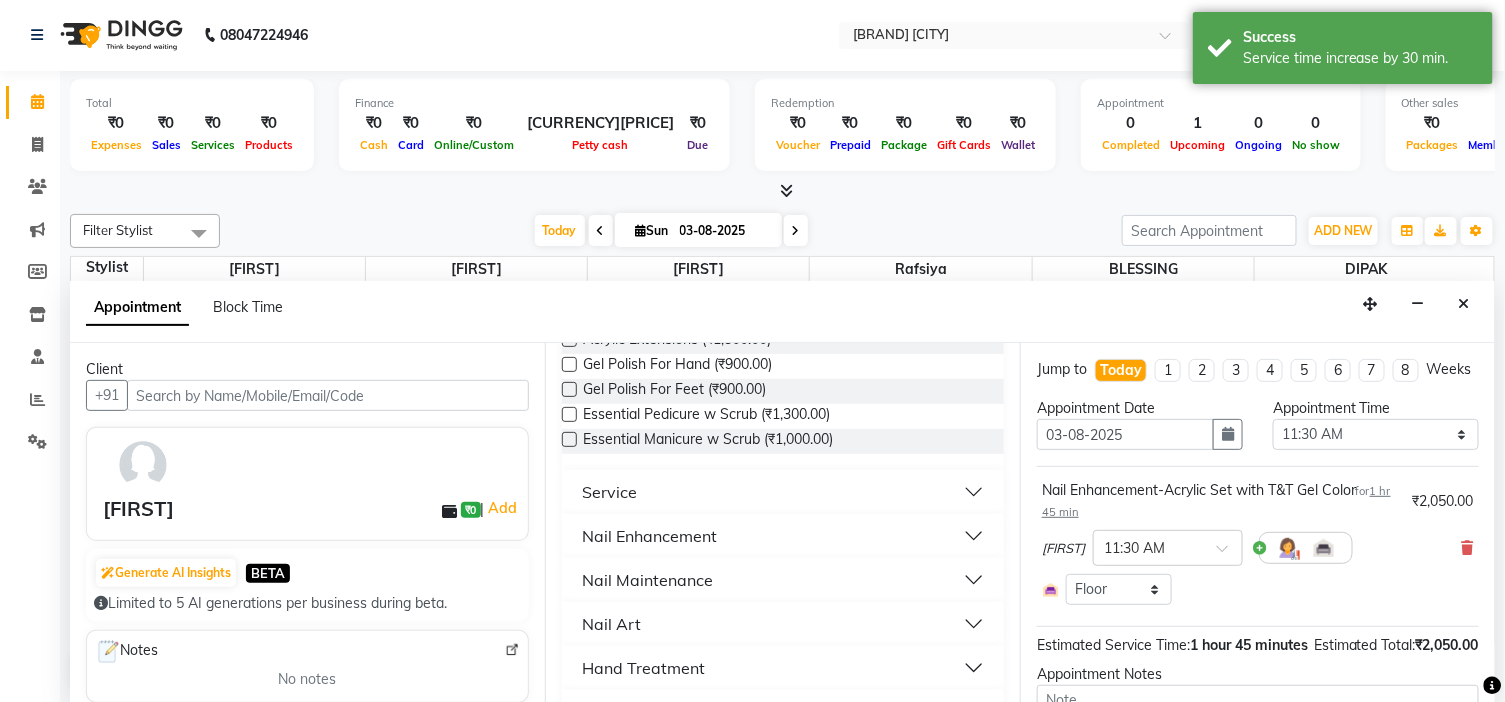 scroll, scrollTop: 333, scrollLeft: 0, axis: vertical 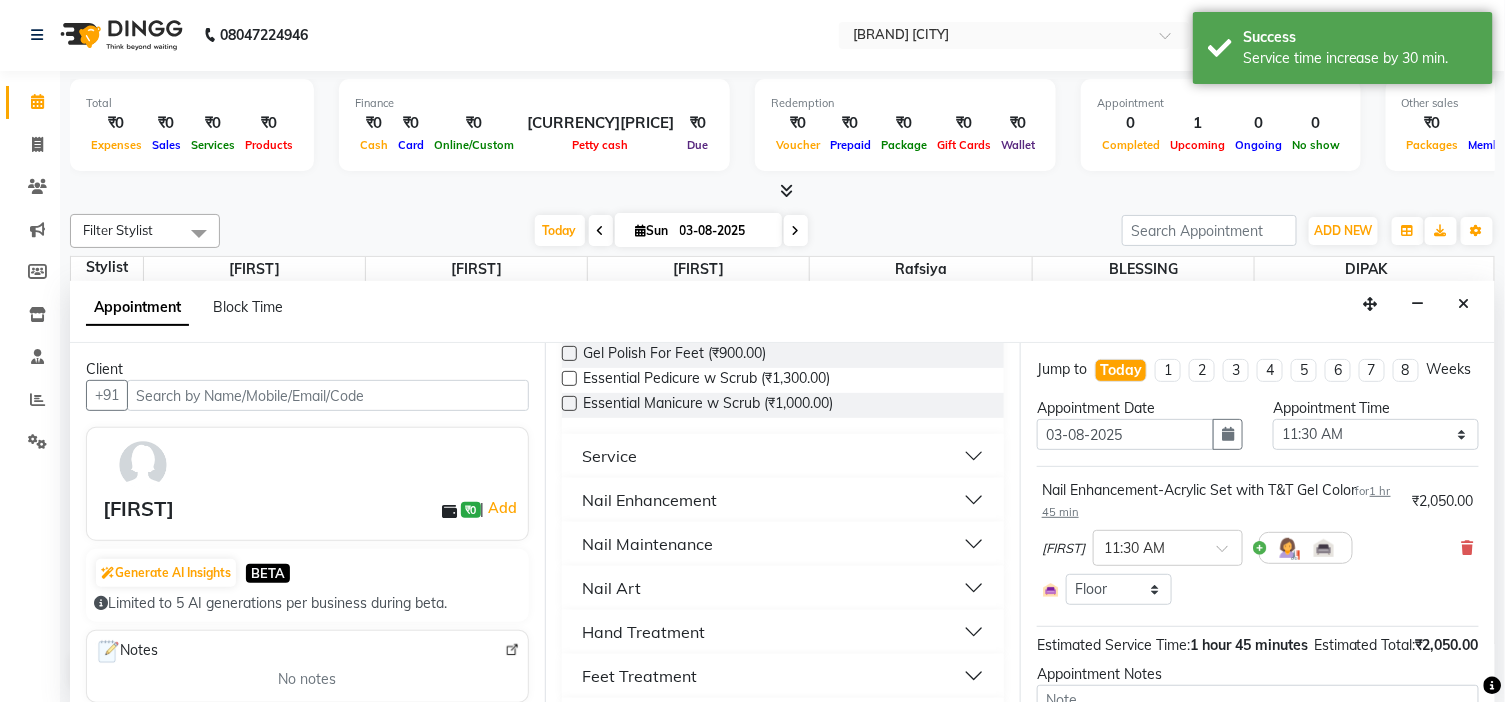 click on "Nail Art" at bounding box center [783, 588] 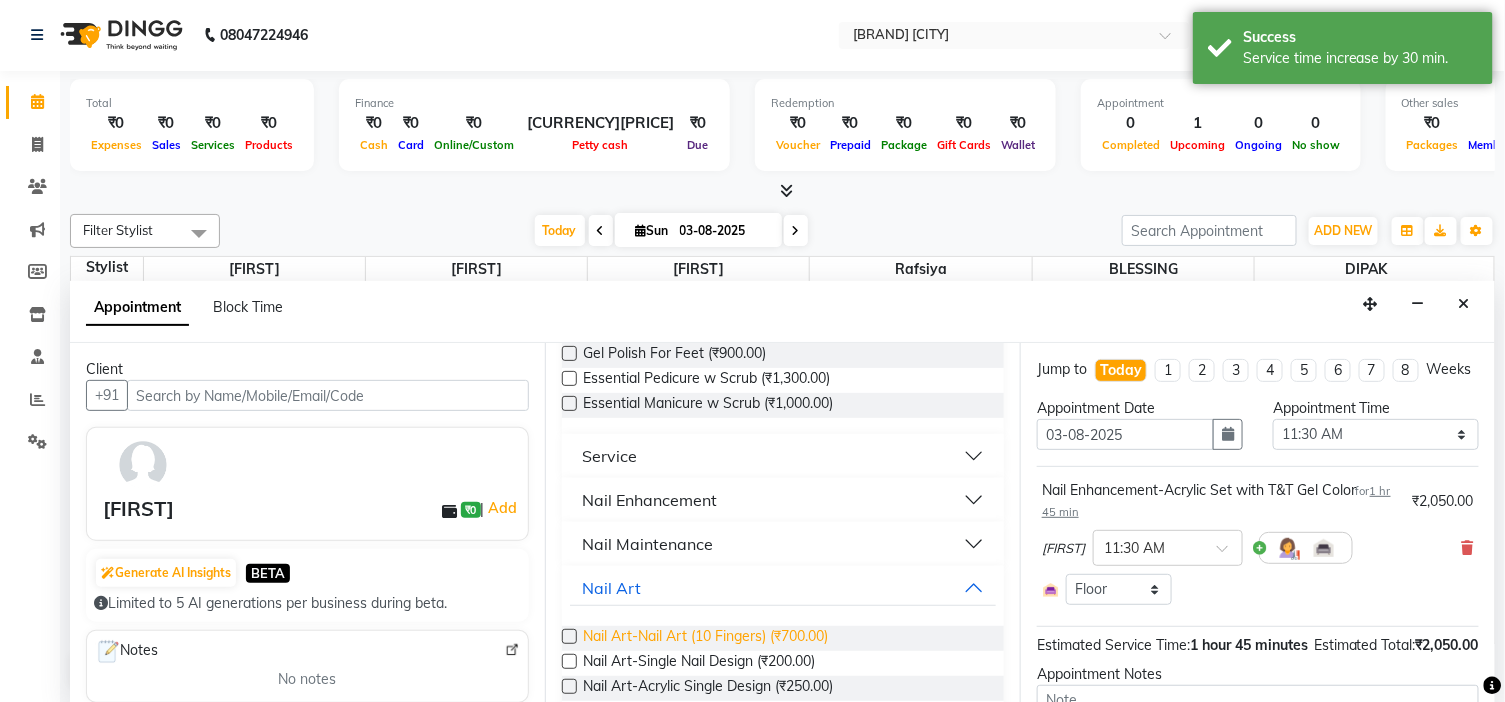 click on "Nail Art-Nail Art (10 Fingers) (₹700.00)" at bounding box center (705, 638) 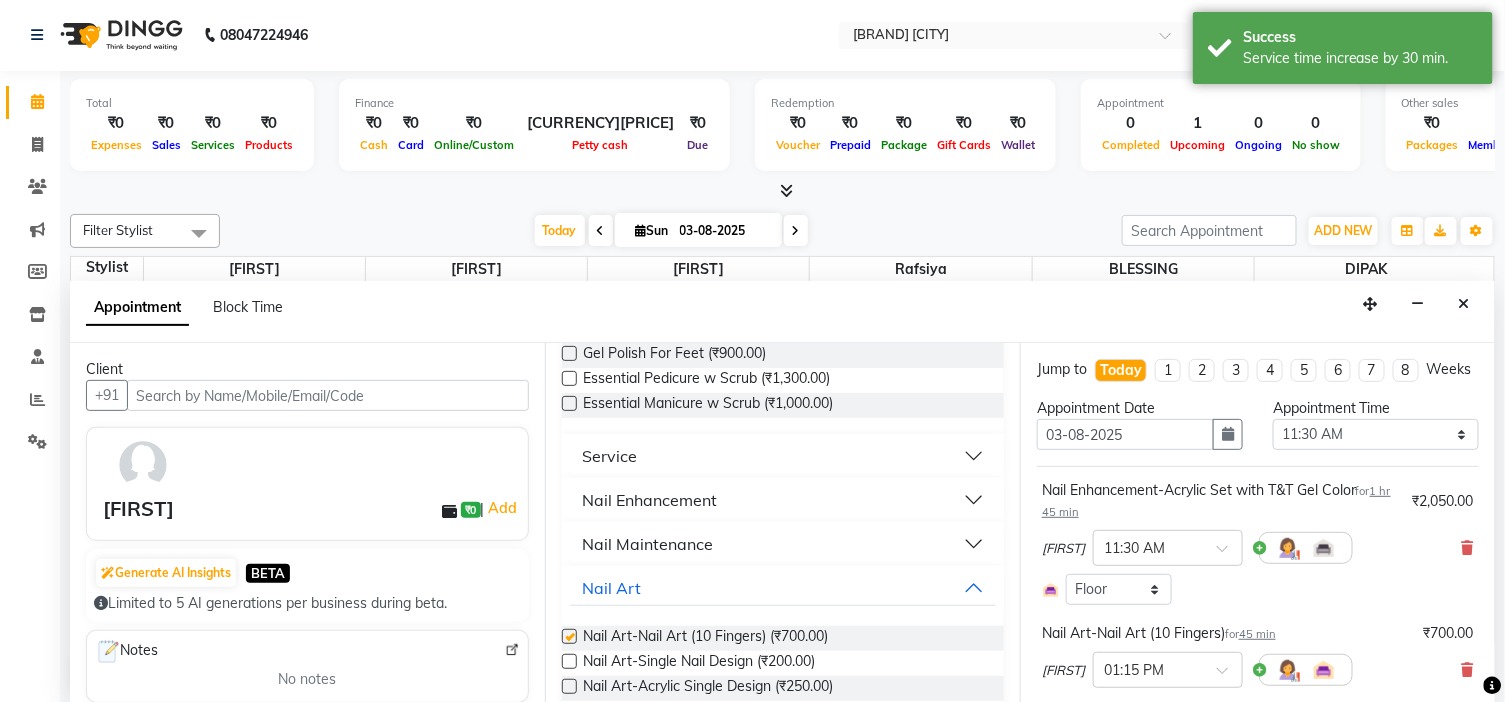 checkbox on "false" 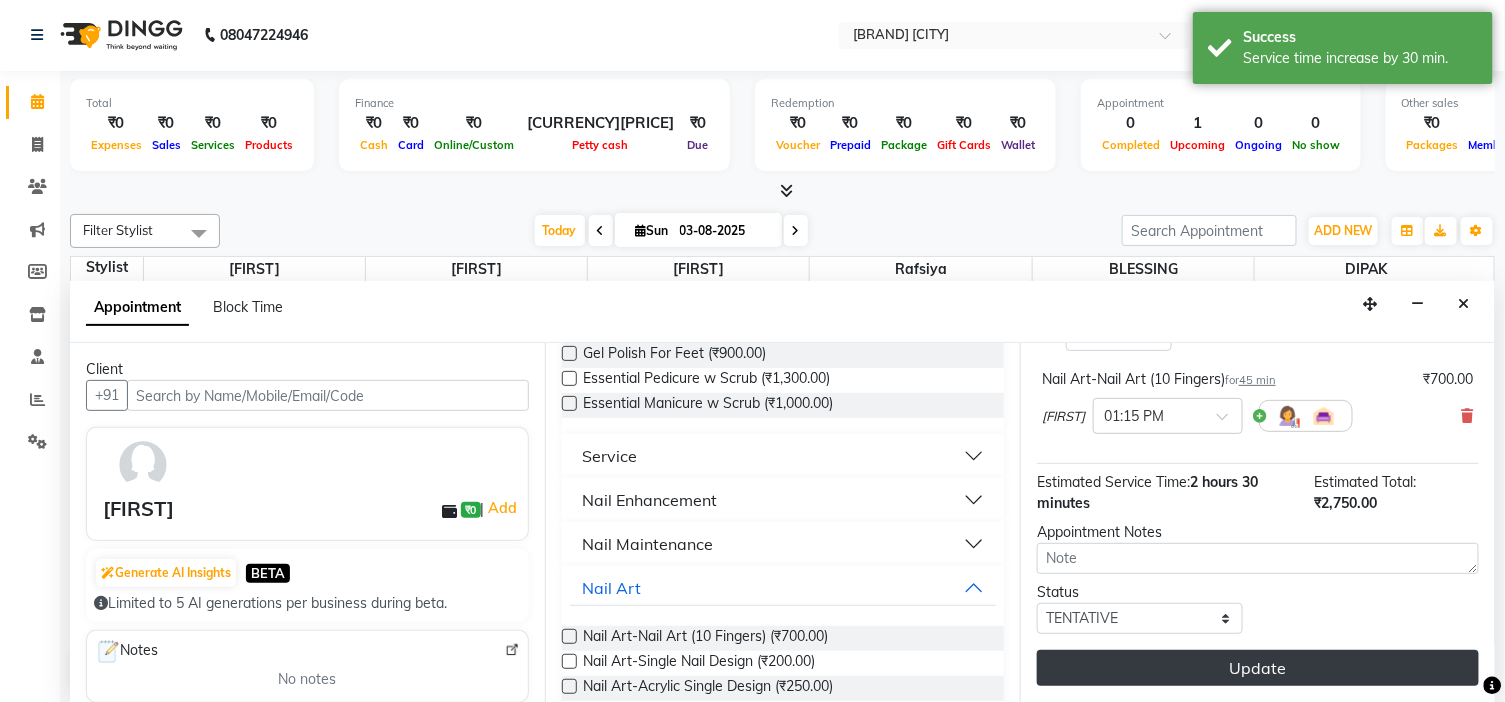 scroll, scrollTop: 272, scrollLeft: 0, axis: vertical 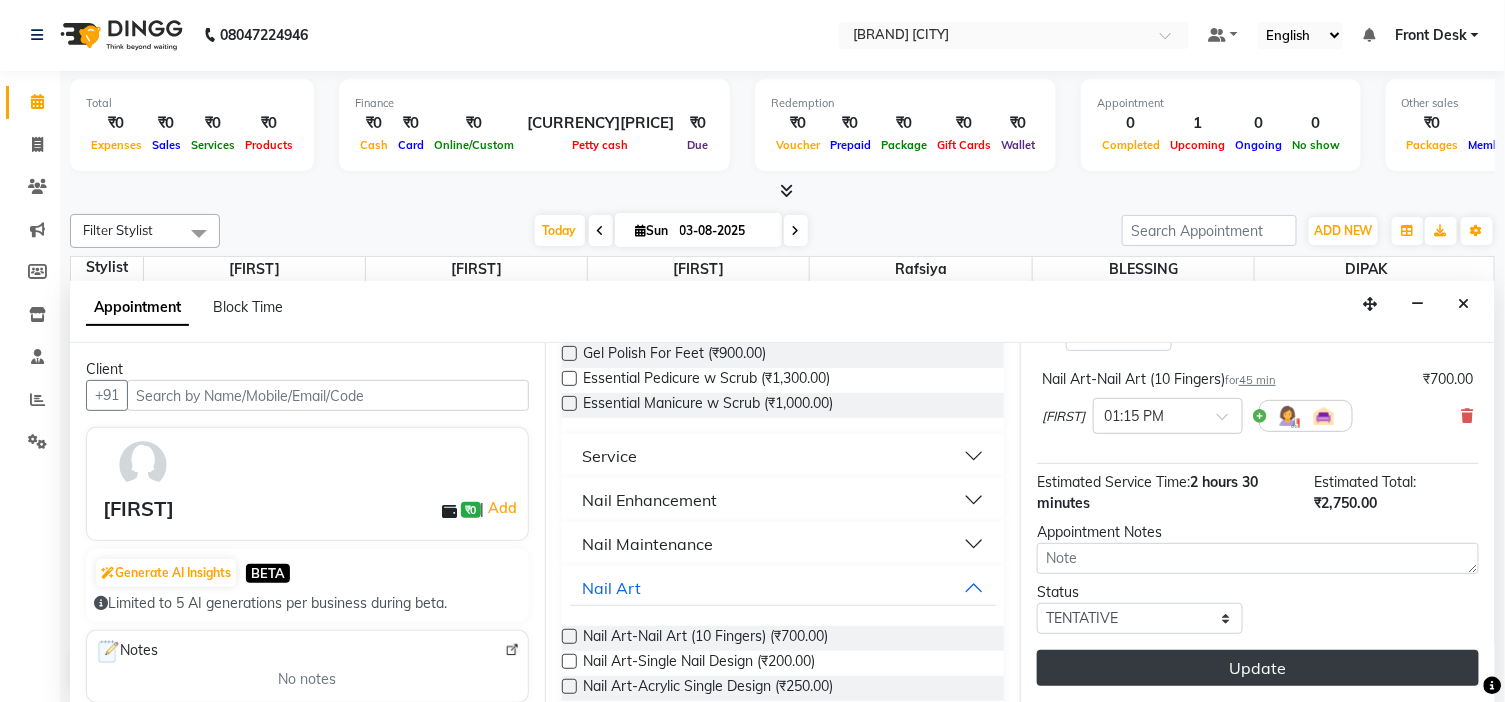 click on "Update" at bounding box center [1258, 668] 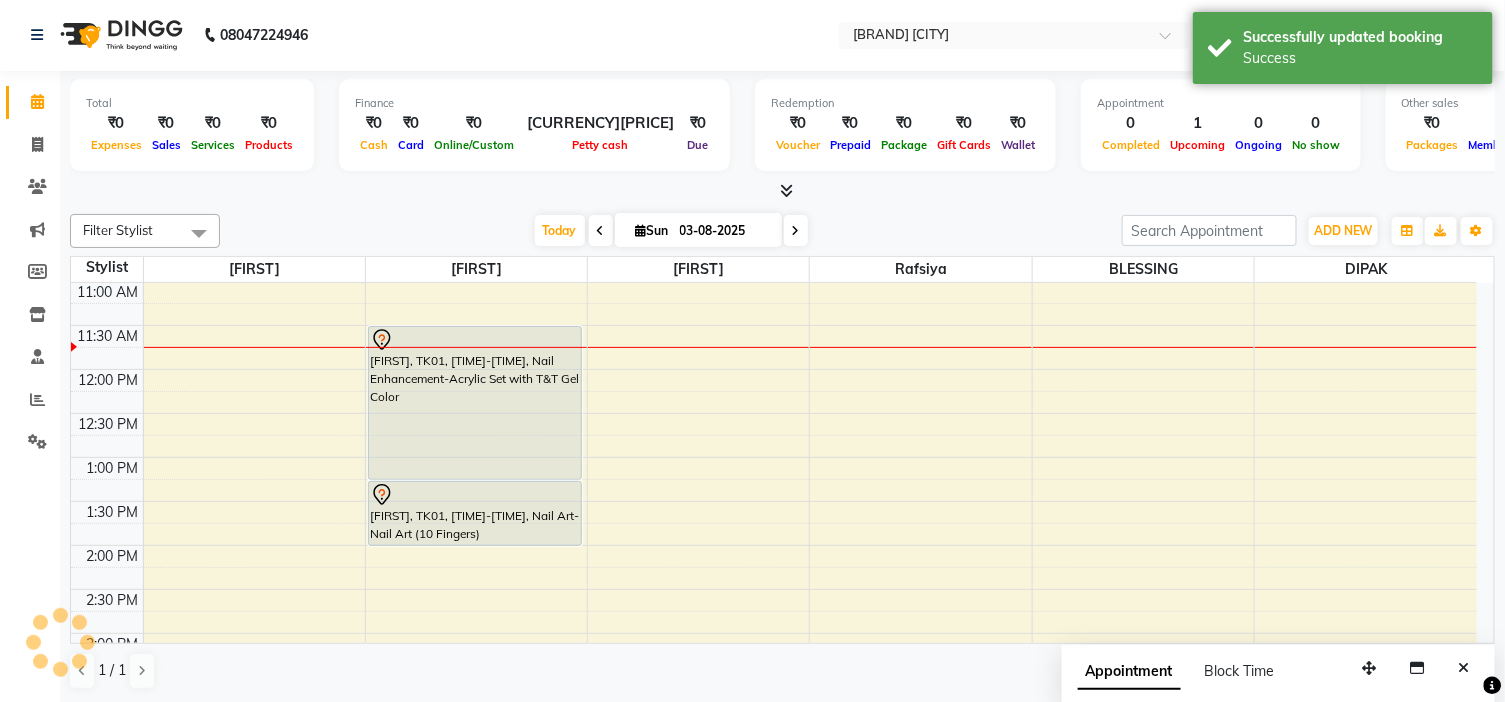 scroll, scrollTop: 0, scrollLeft: 0, axis: both 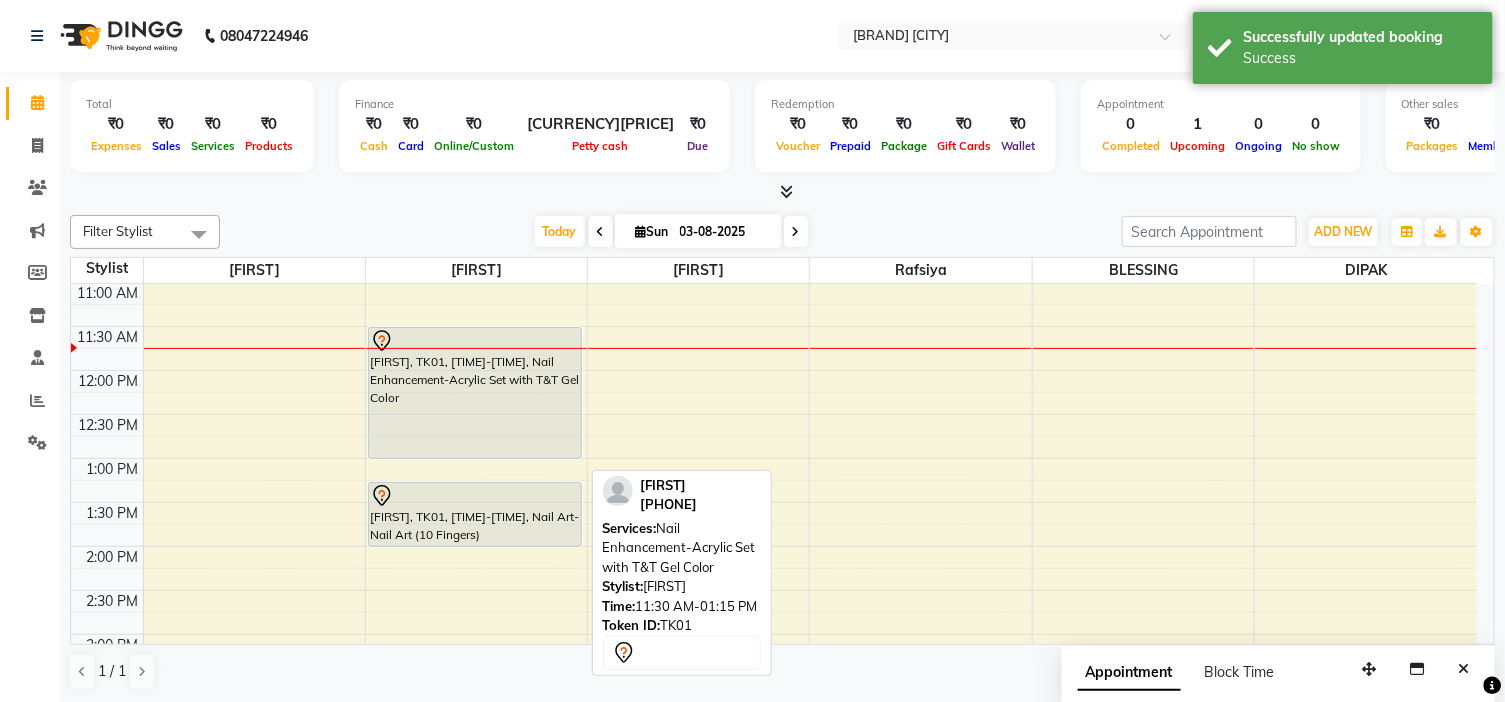 drag, startPoint x: 471, startPoint y: 478, endPoint x: 476, endPoint y: 457, distance: 21.587032 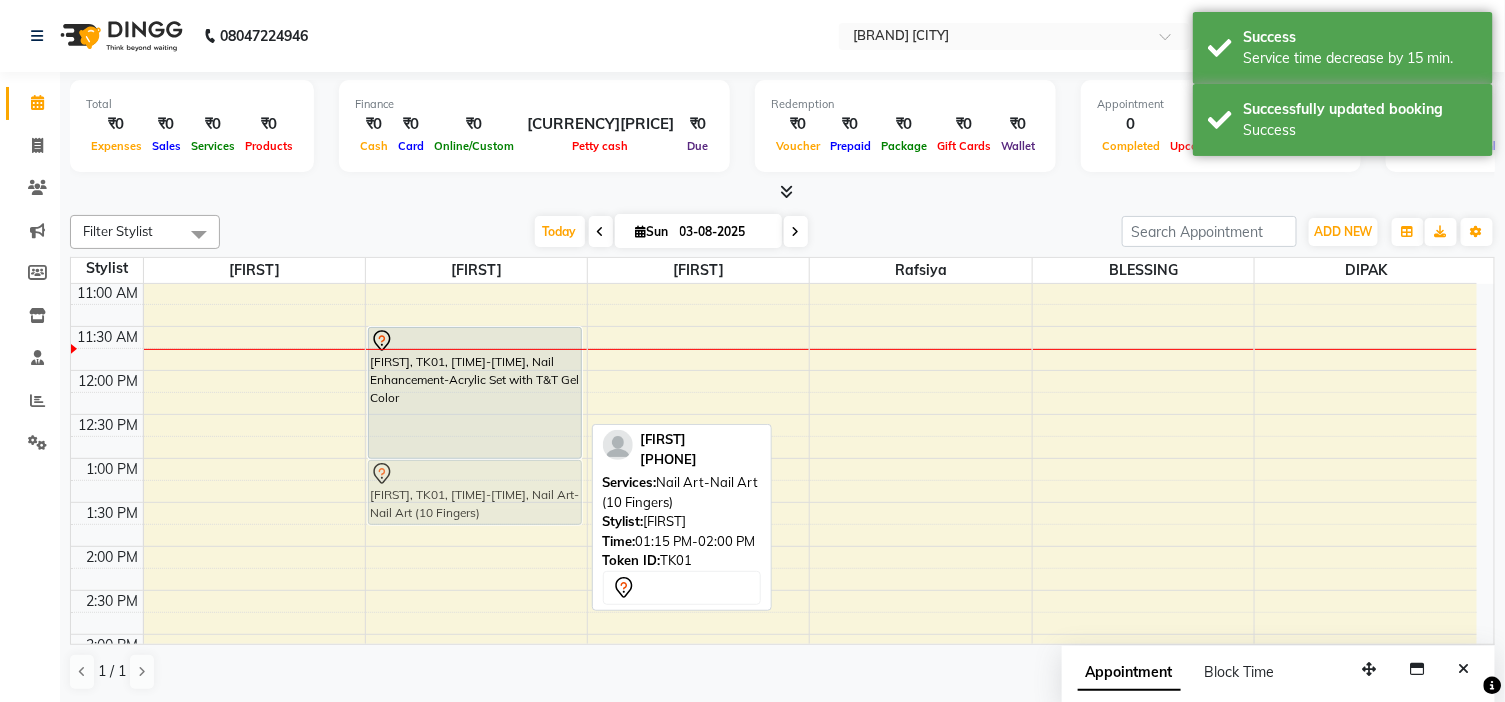 click on "[FIRST], TK01, [TIME]-[TIME], Nail Enhancement-Acrylic Set with T&T Gel Color             [FIRST], TK01, [TIME]-[TIME], Nail Art-Nail Art (10 Fingers)             [FIRST], TK01, [TIME]-[TIME], Nail Art-Nail Art (10 Fingers)" at bounding box center (476, 678) 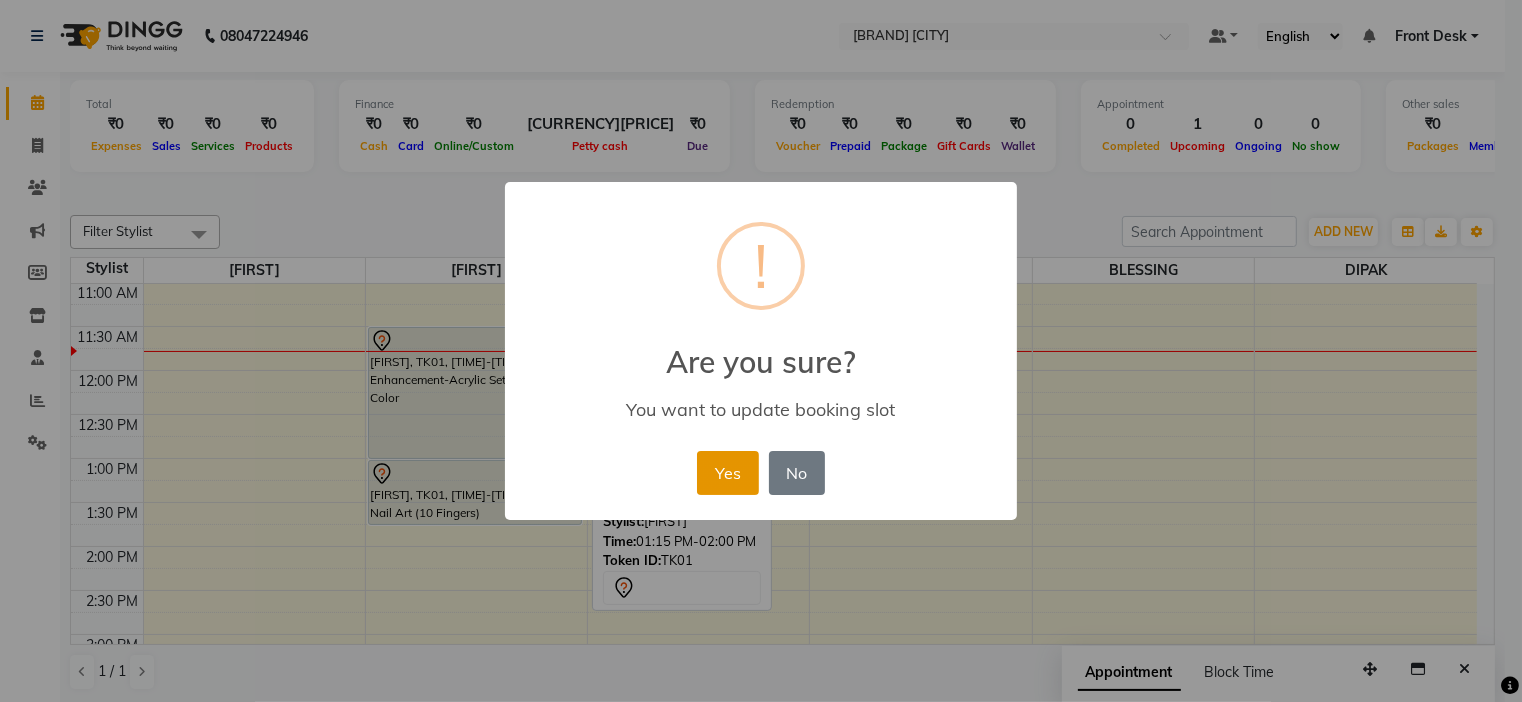 click on "Yes" at bounding box center [727, 473] 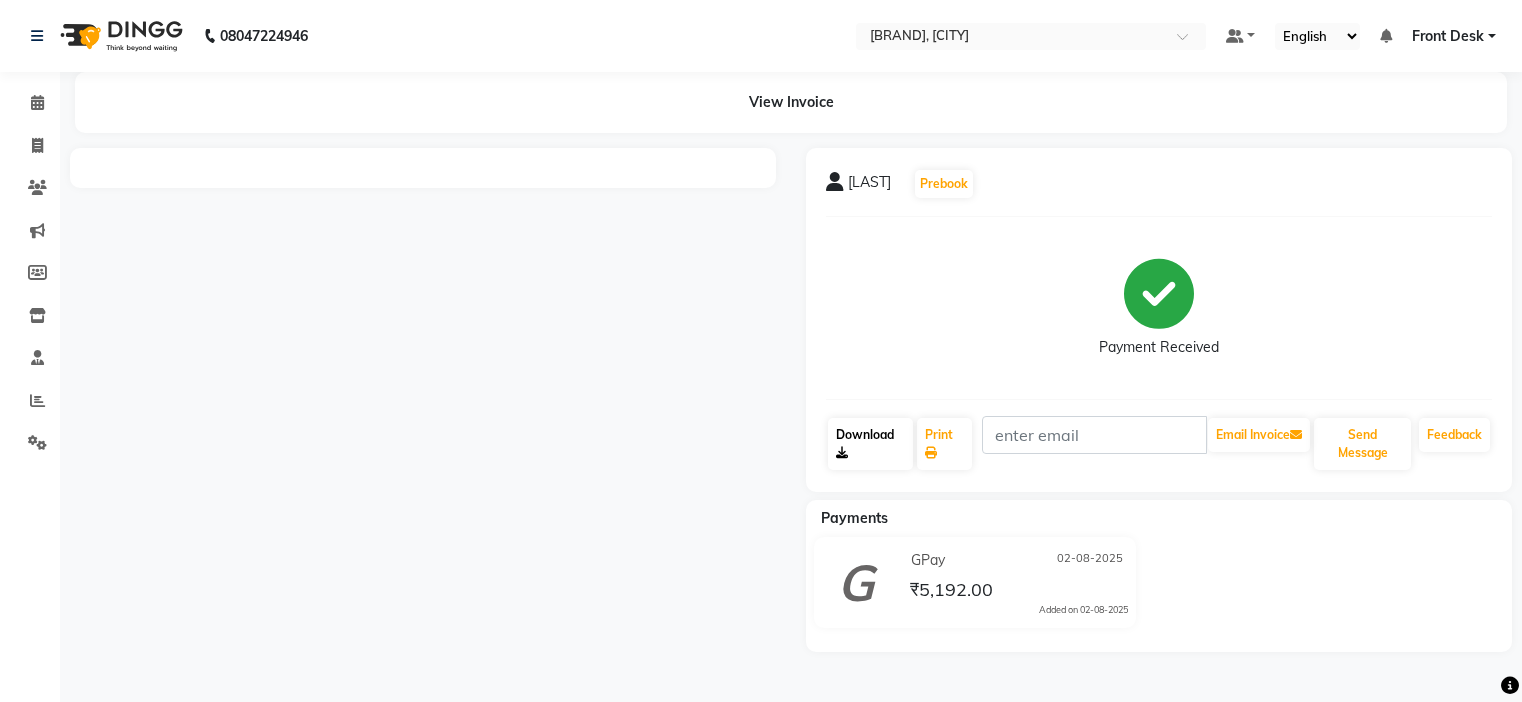 scroll, scrollTop: 0, scrollLeft: 0, axis: both 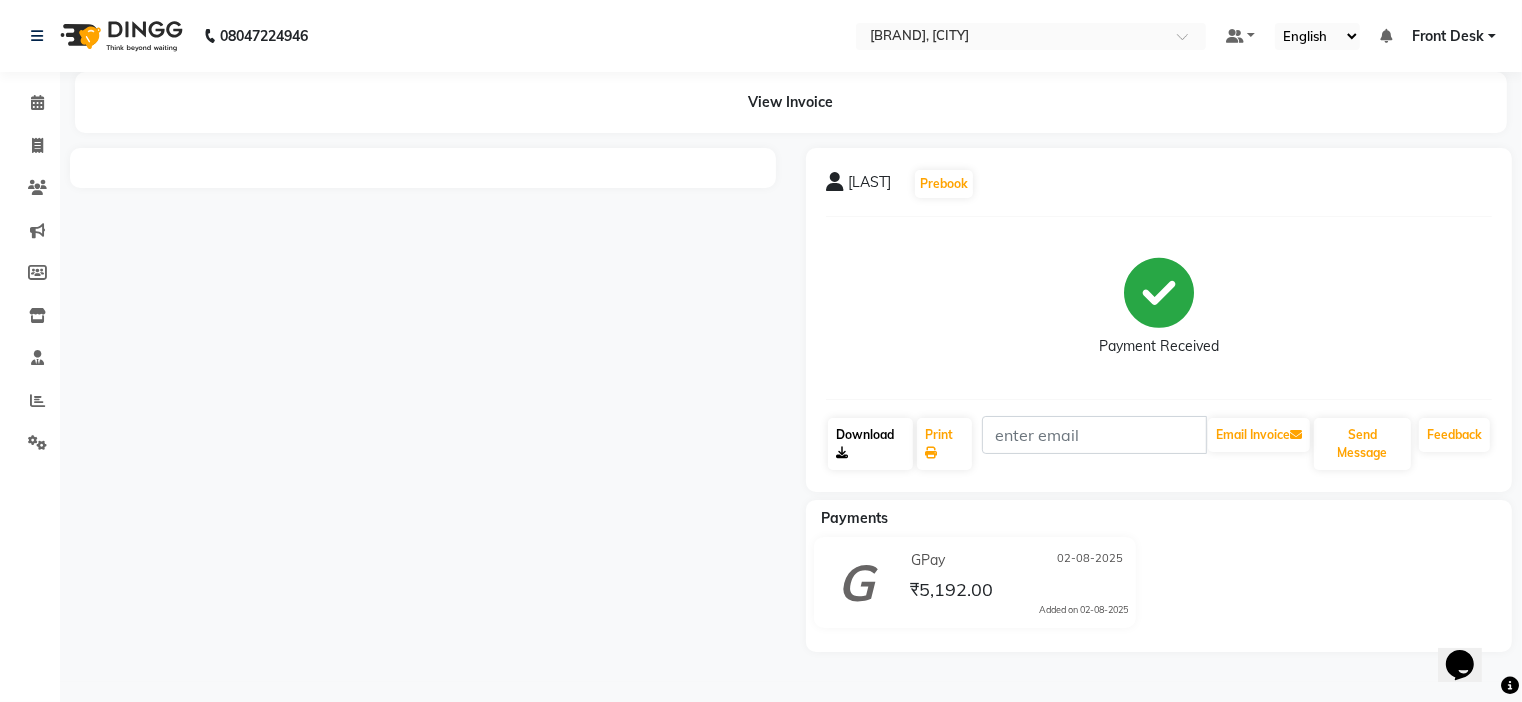 click on "Download" 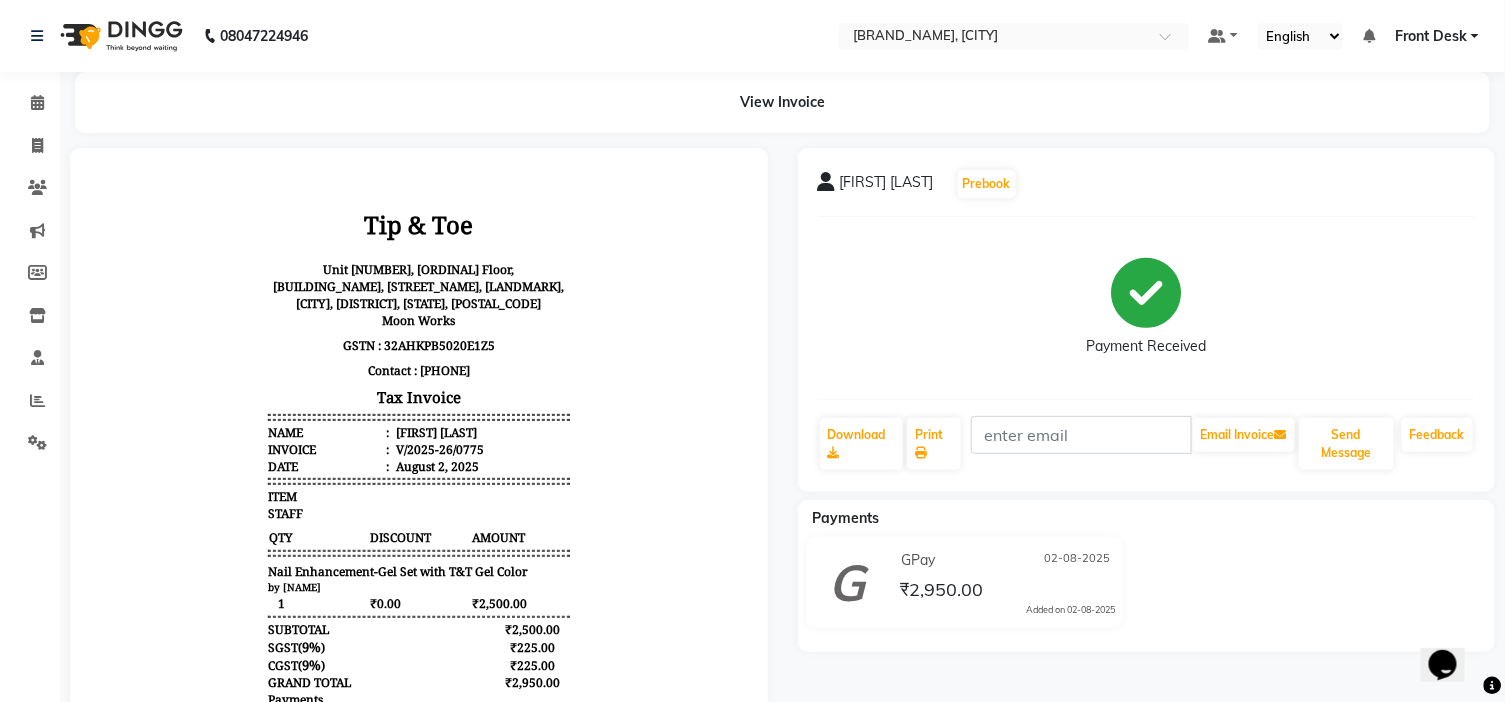 scroll, scrollTop: 0, scrollLeft: 0, axis: both 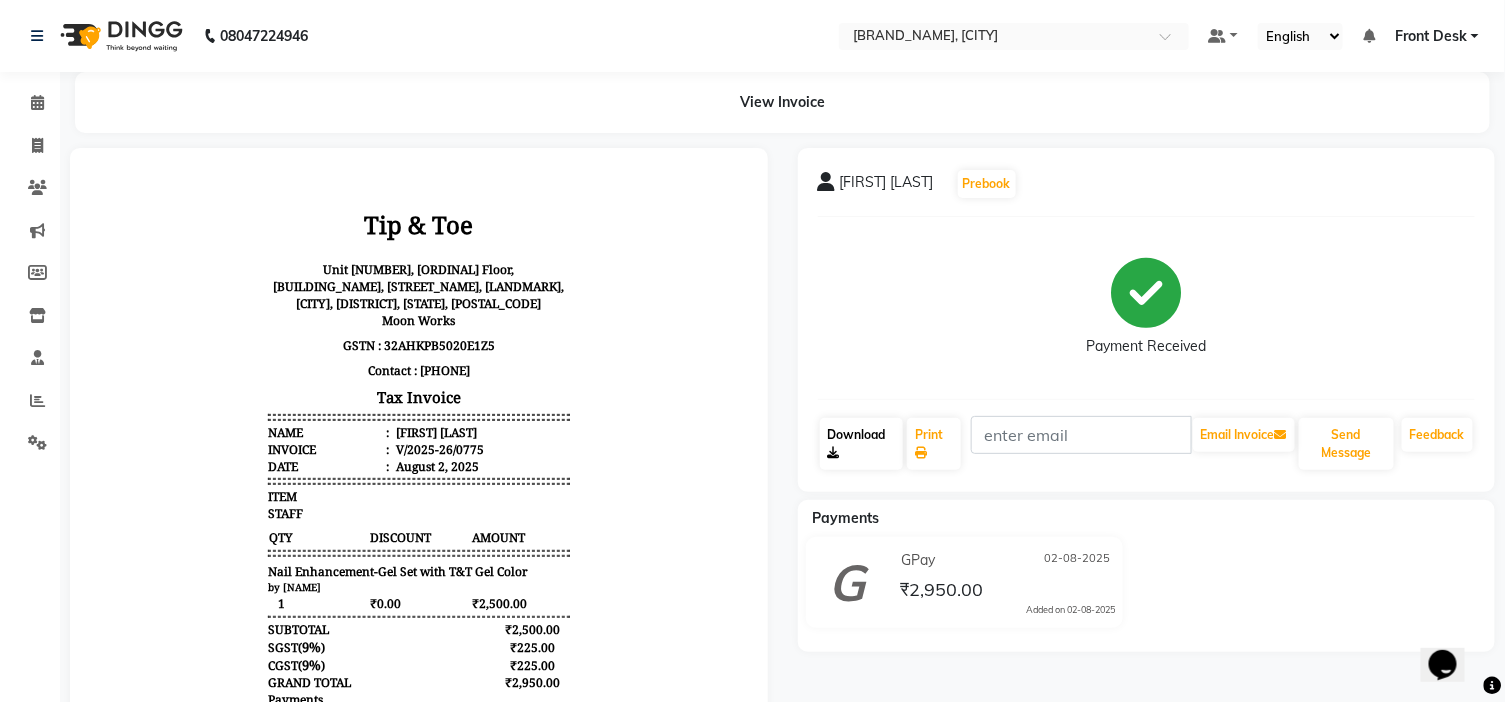 click on "Download" 